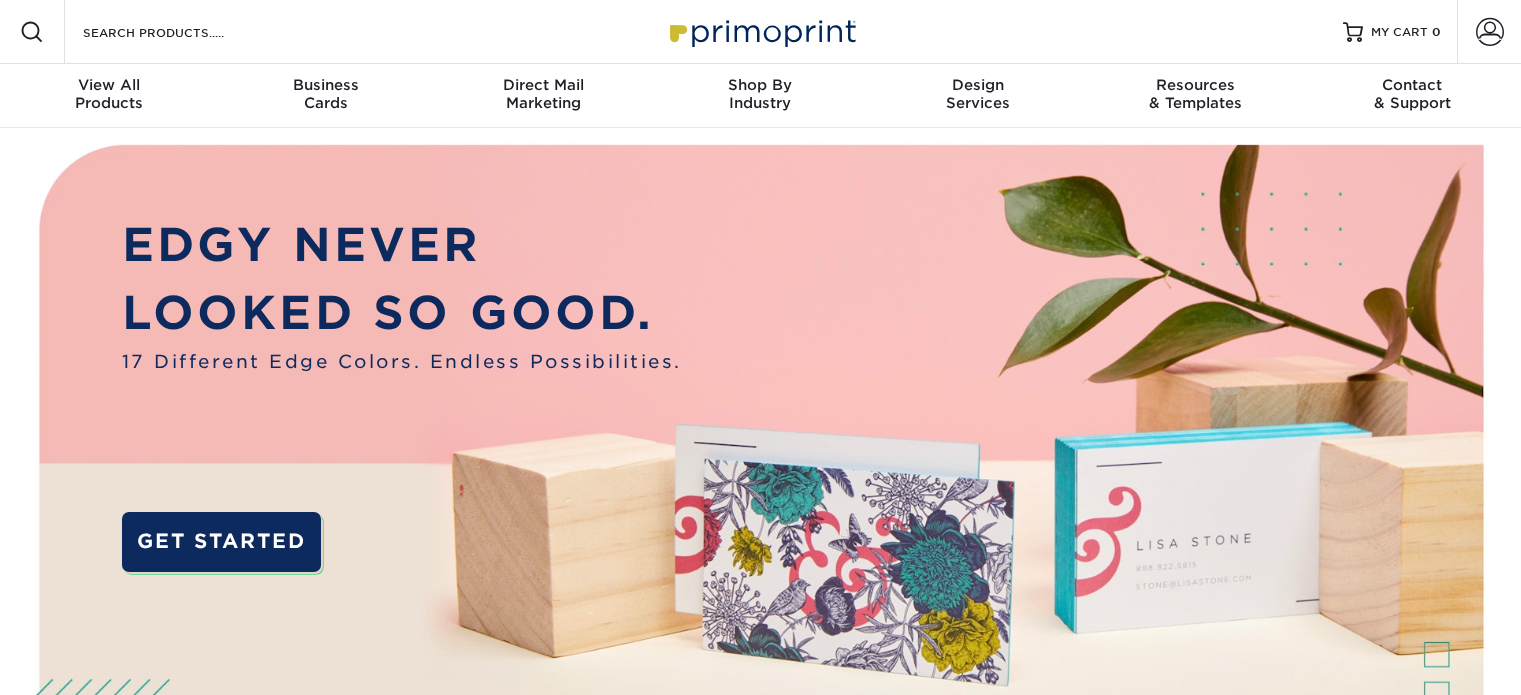 scroll, scrollTop: 0, scrollLeft: 0, axis: both 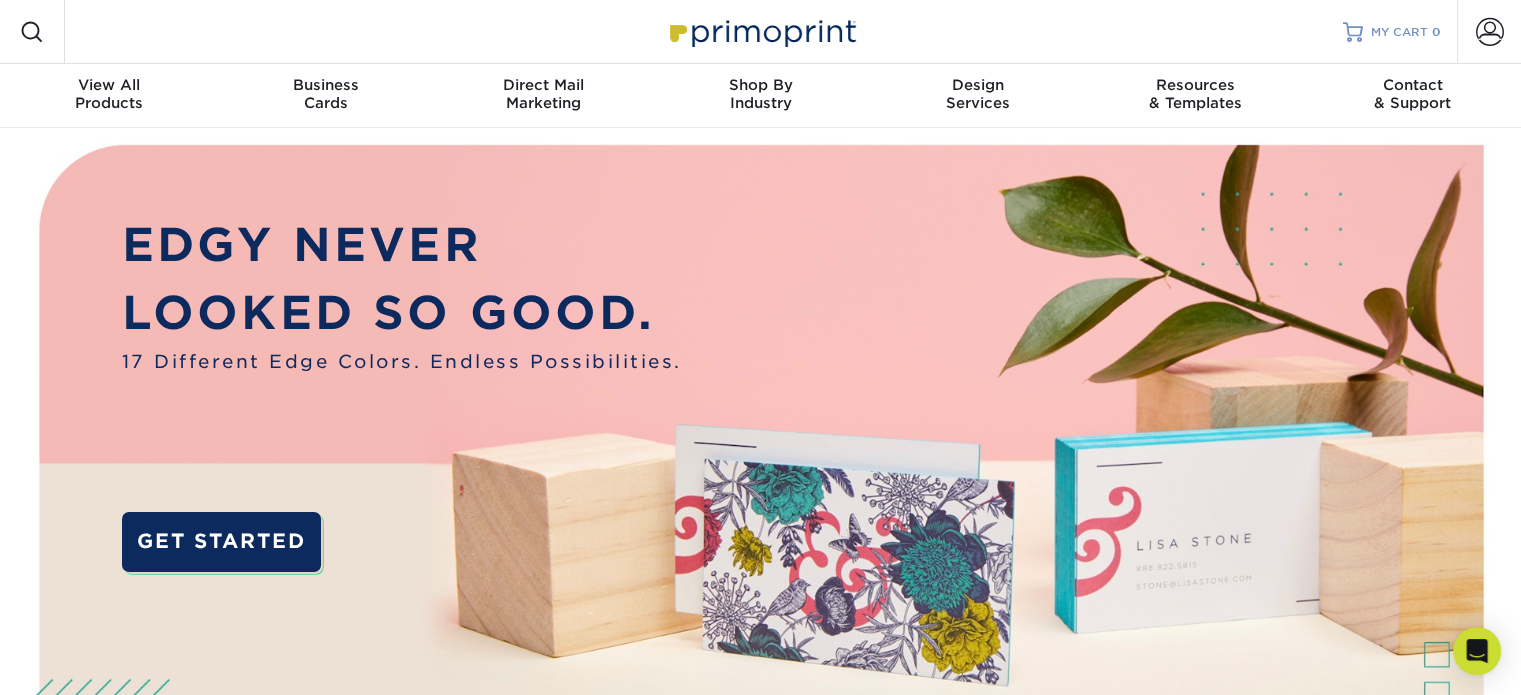 click on "MY CART" at bounding box center [1399, 32] 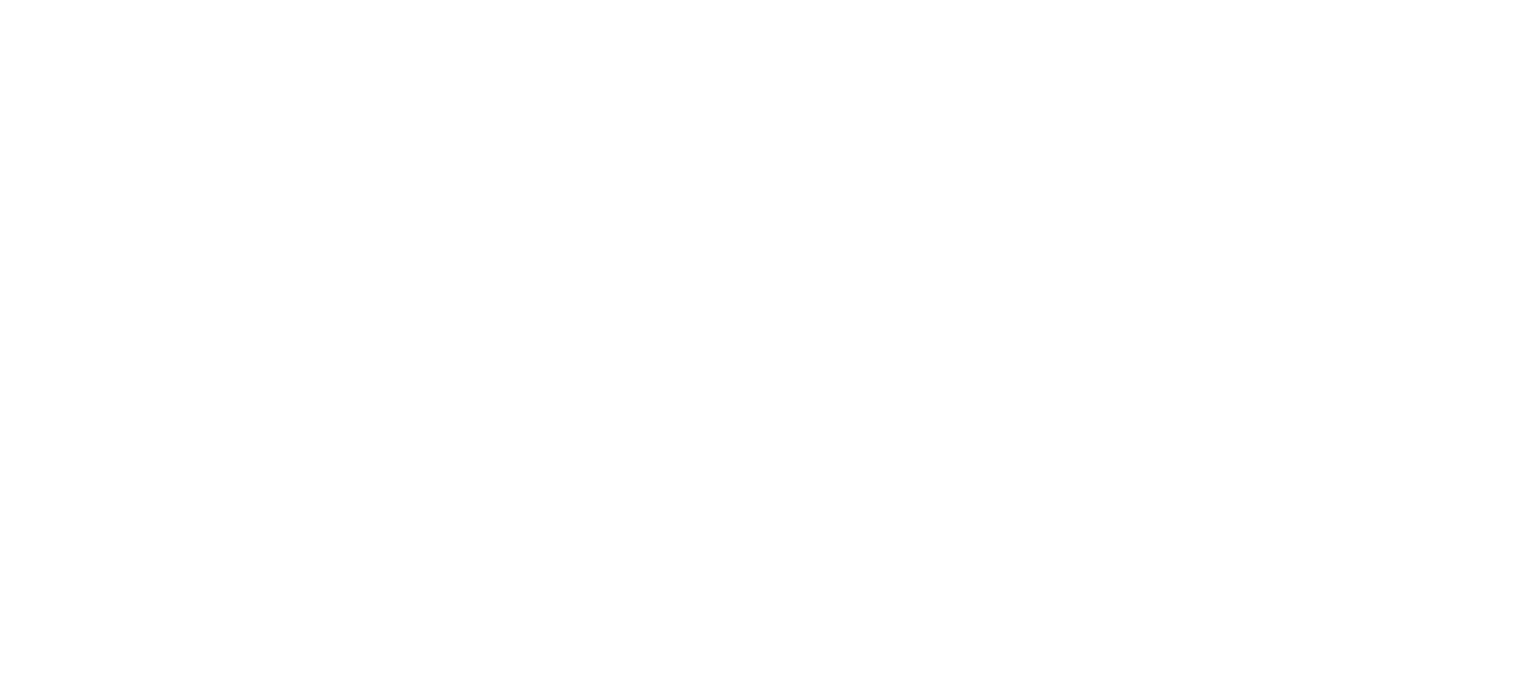 scroll, scrollTop: 0, scrollLeft: 0, axis: both 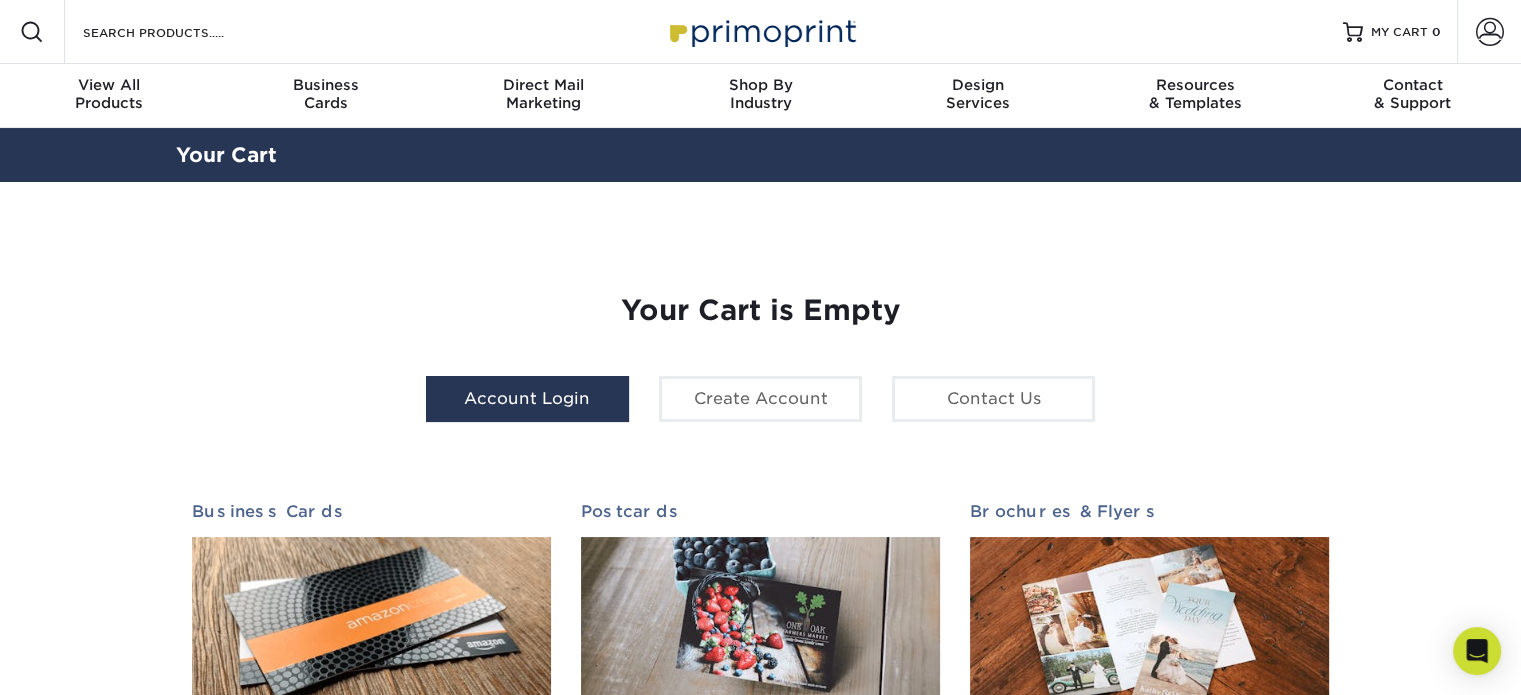 click on "Account Login" at bounding box center [527, 399] 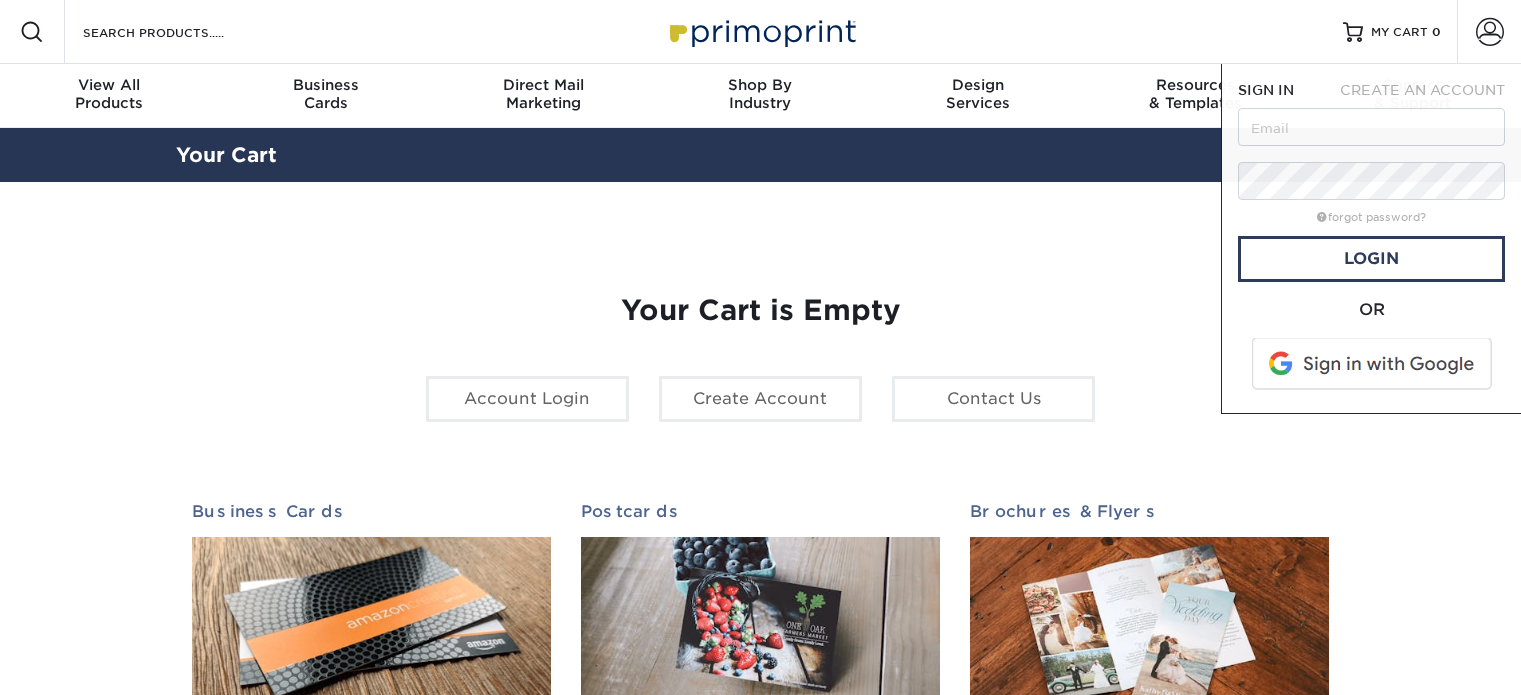scroll, scrollTop: 0, scrollLeft: 0, axis: both 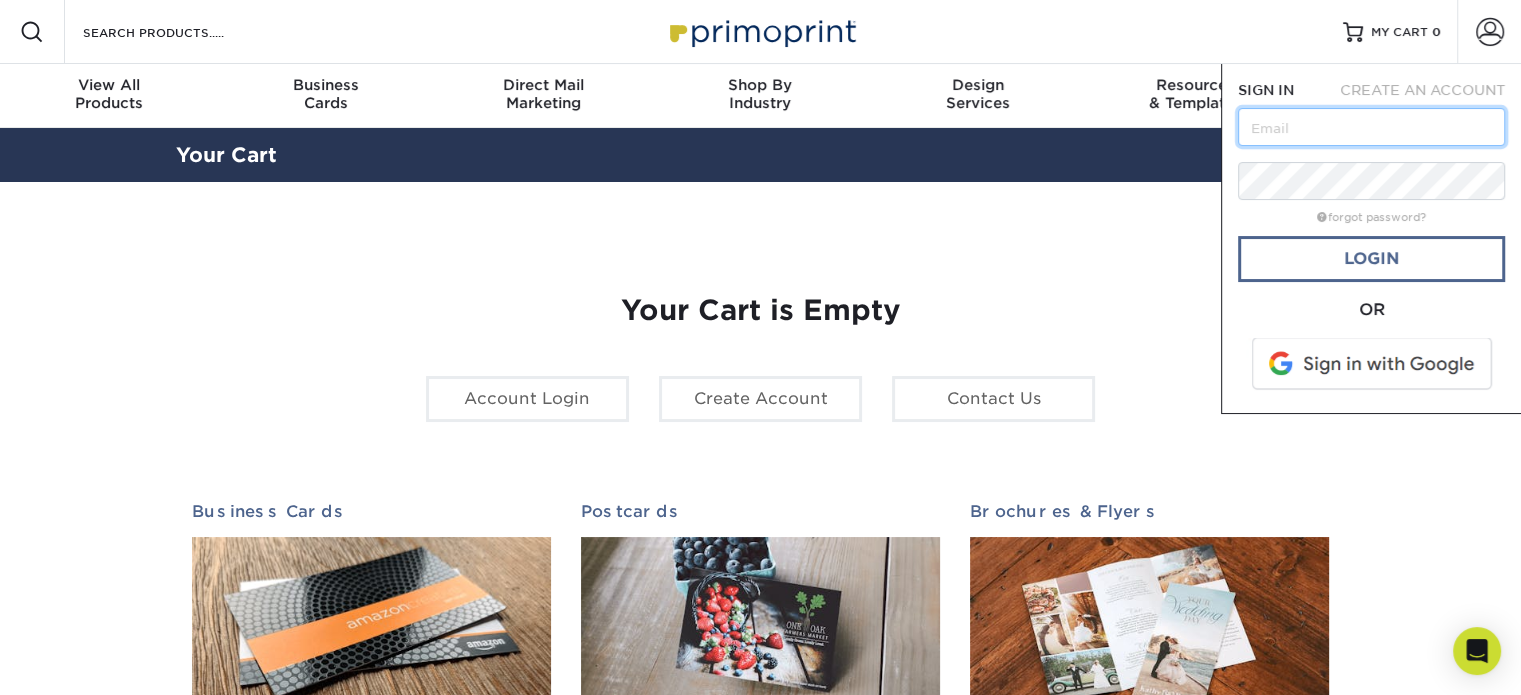 type on "[EMAIL]" 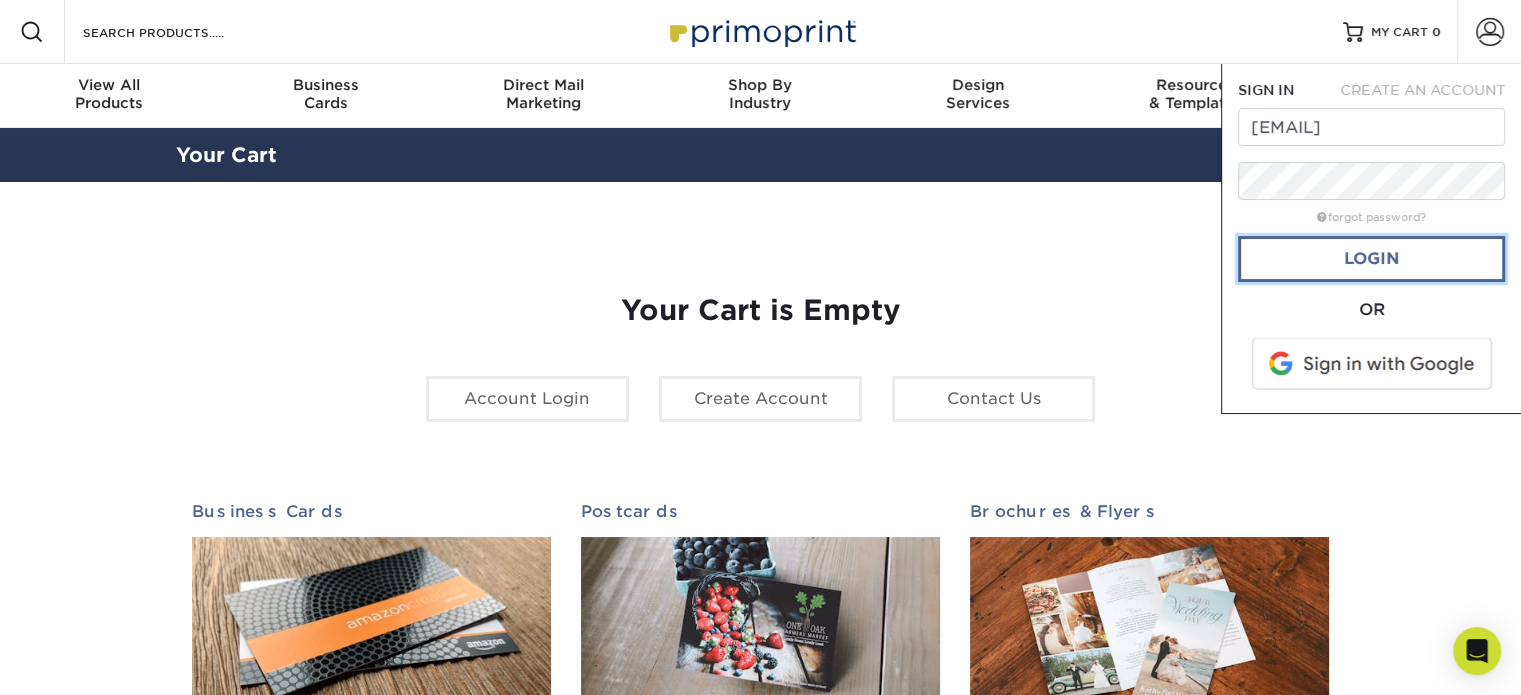 click on "Login" at bounding box center (1371, 259) 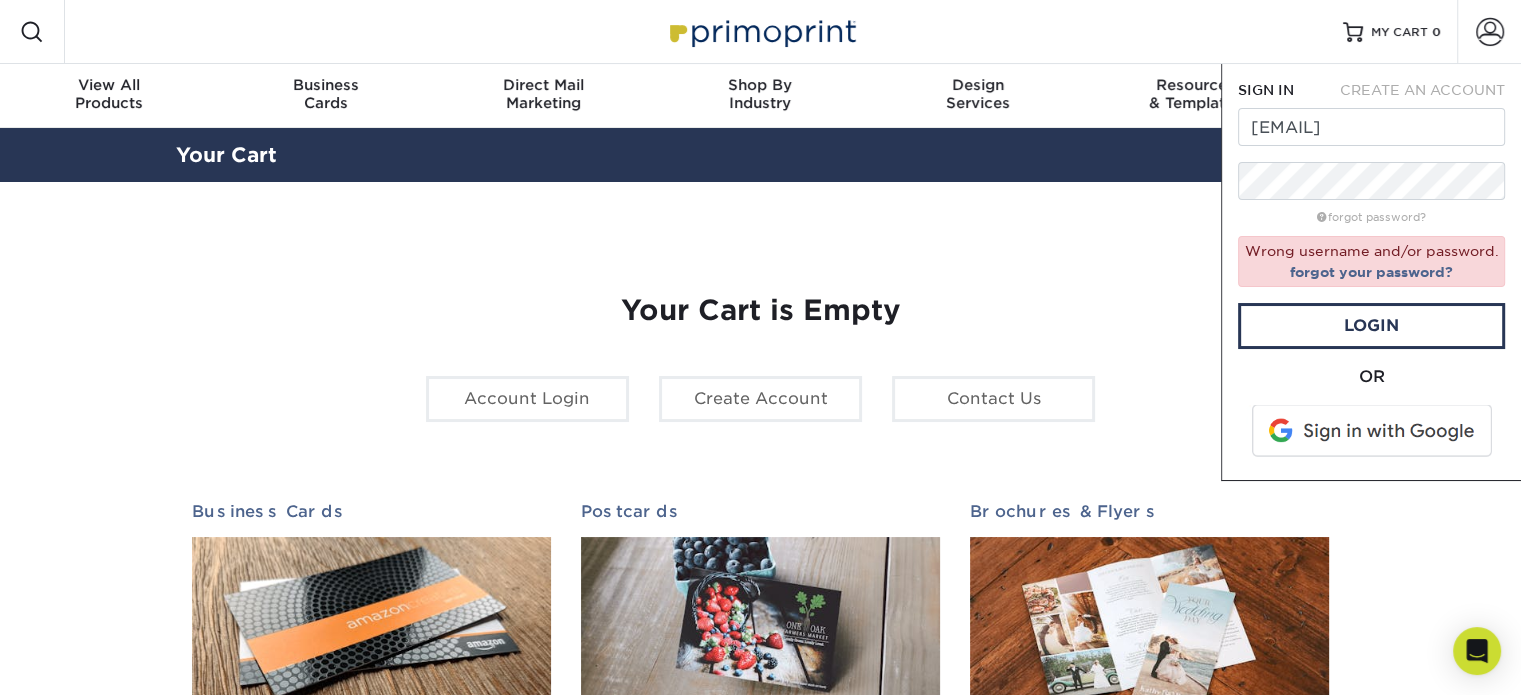 click on "SIGN IN
CREATE AN ACCOUNT
rferretti@pursuit.group
forgot password?
Wrong username and/or password. forgot your password?
Login
OR" at bounding box center (1371, 272) 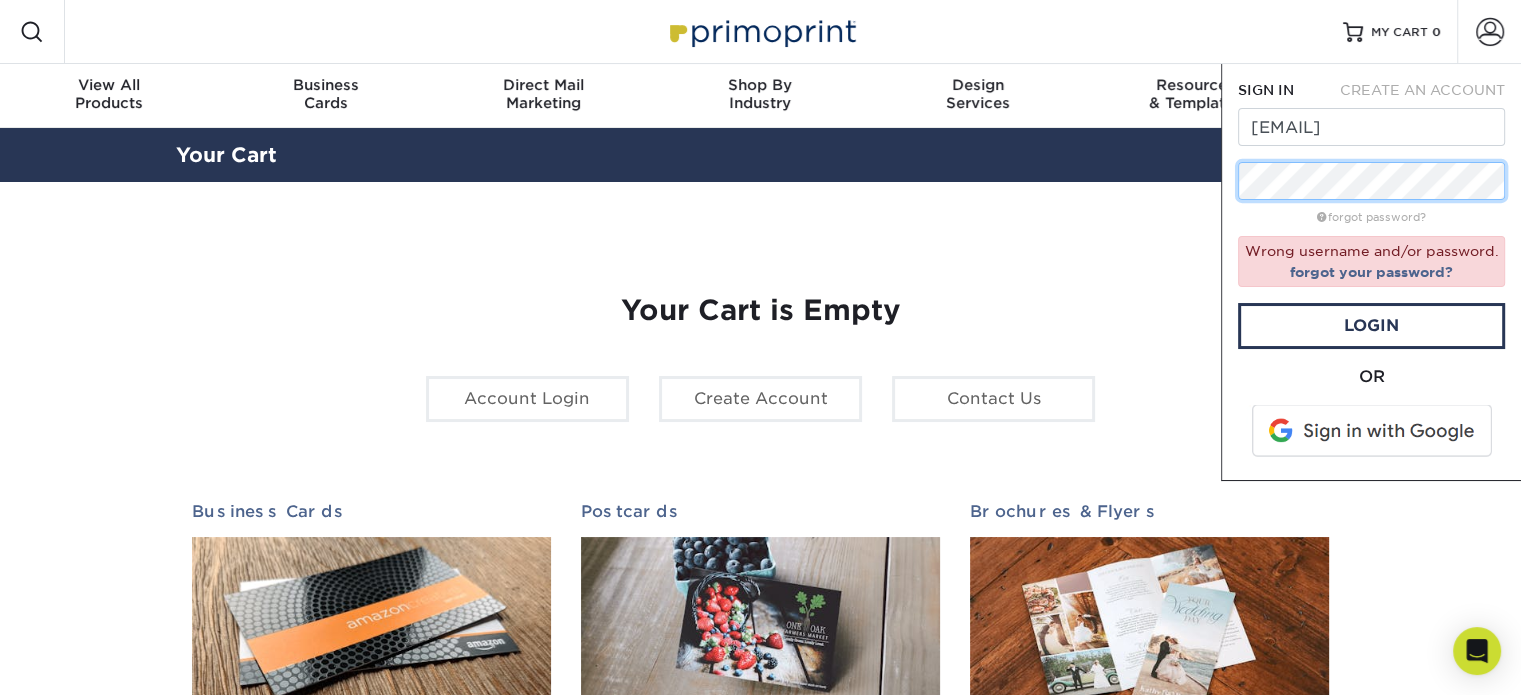 click on "SIGN IN
CREATE AN ACCOUNT
rferretti@pursuit.group
forgot password?
Wrong username and/or password. forgot your password?
Login
OR
SIGN IN
CREATE AN ACCOUNT
rferretti@pursuit.group
All fields are required.
All fields are required." at bounding box center [1371, 272] 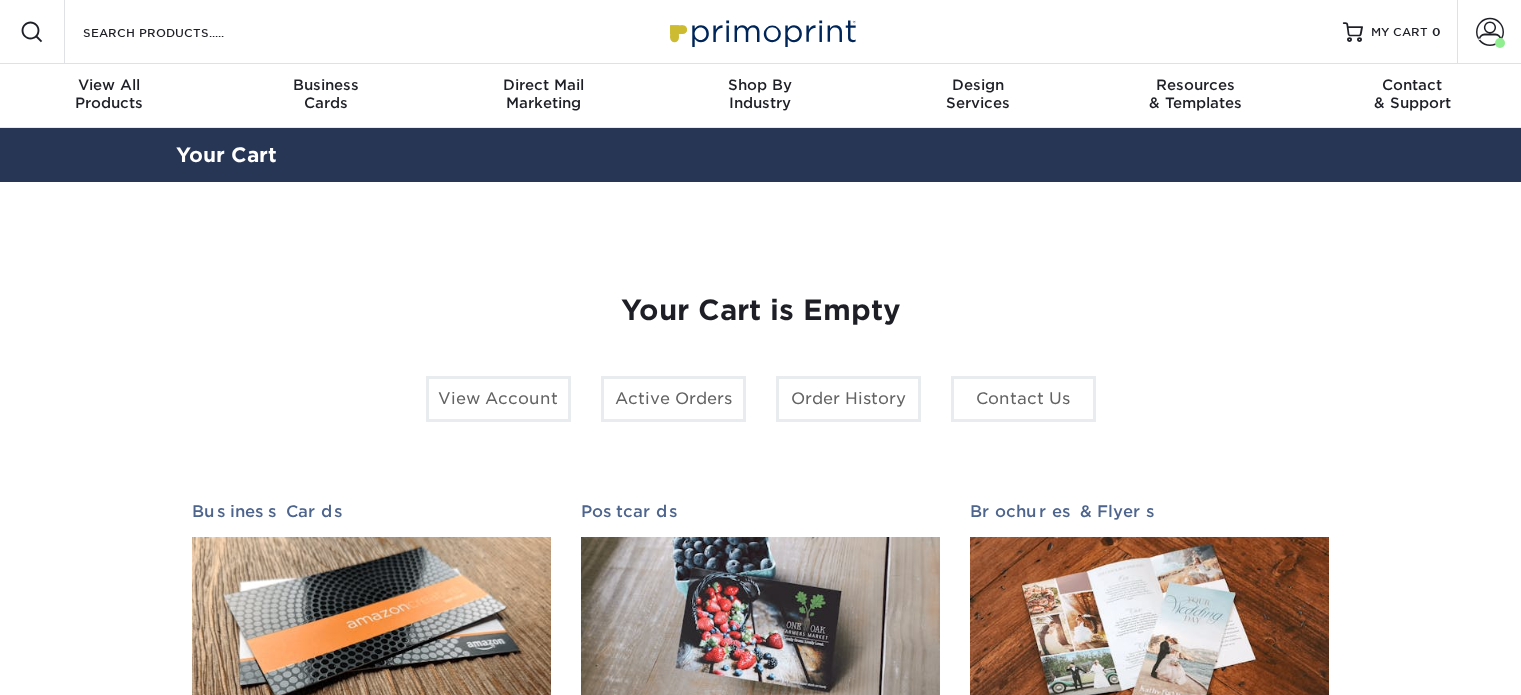 scroll, scrollTop: 0, scrollLeft: 0, axis: both 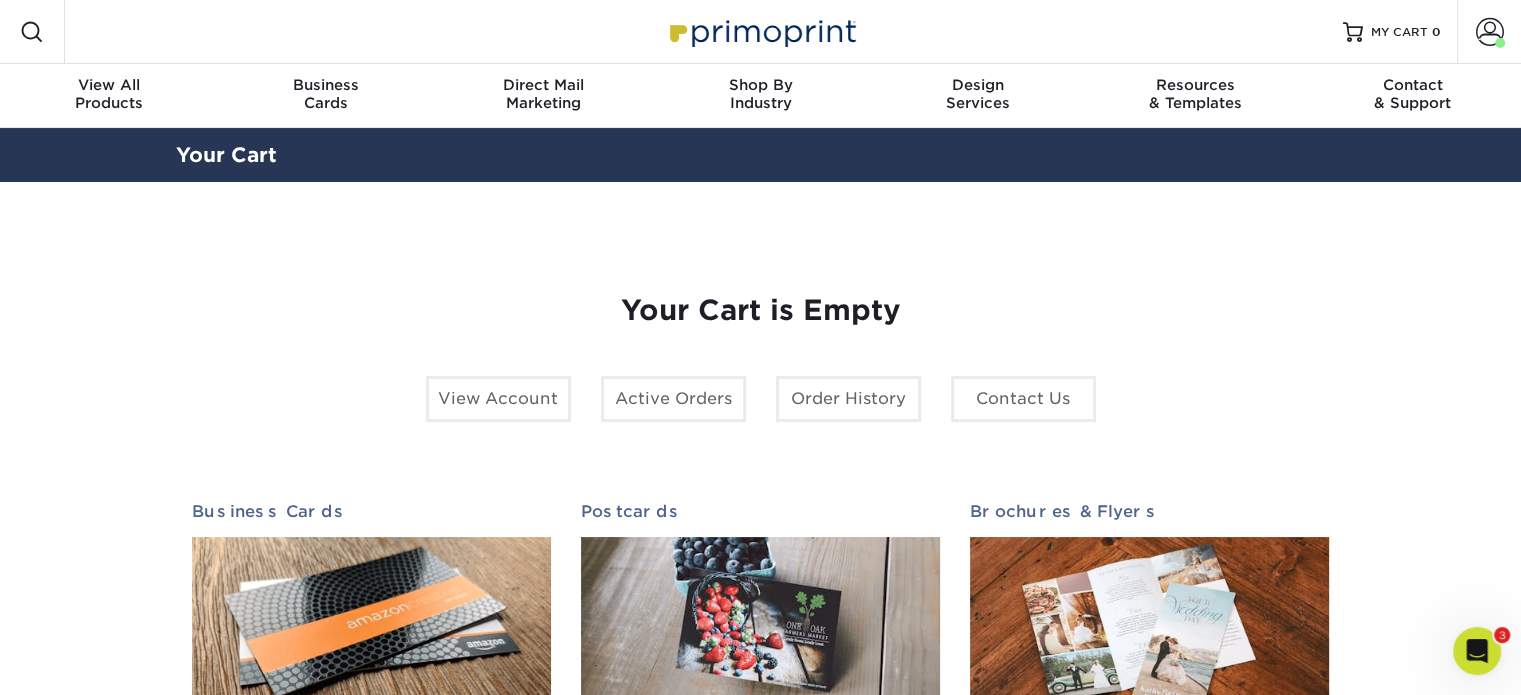 click 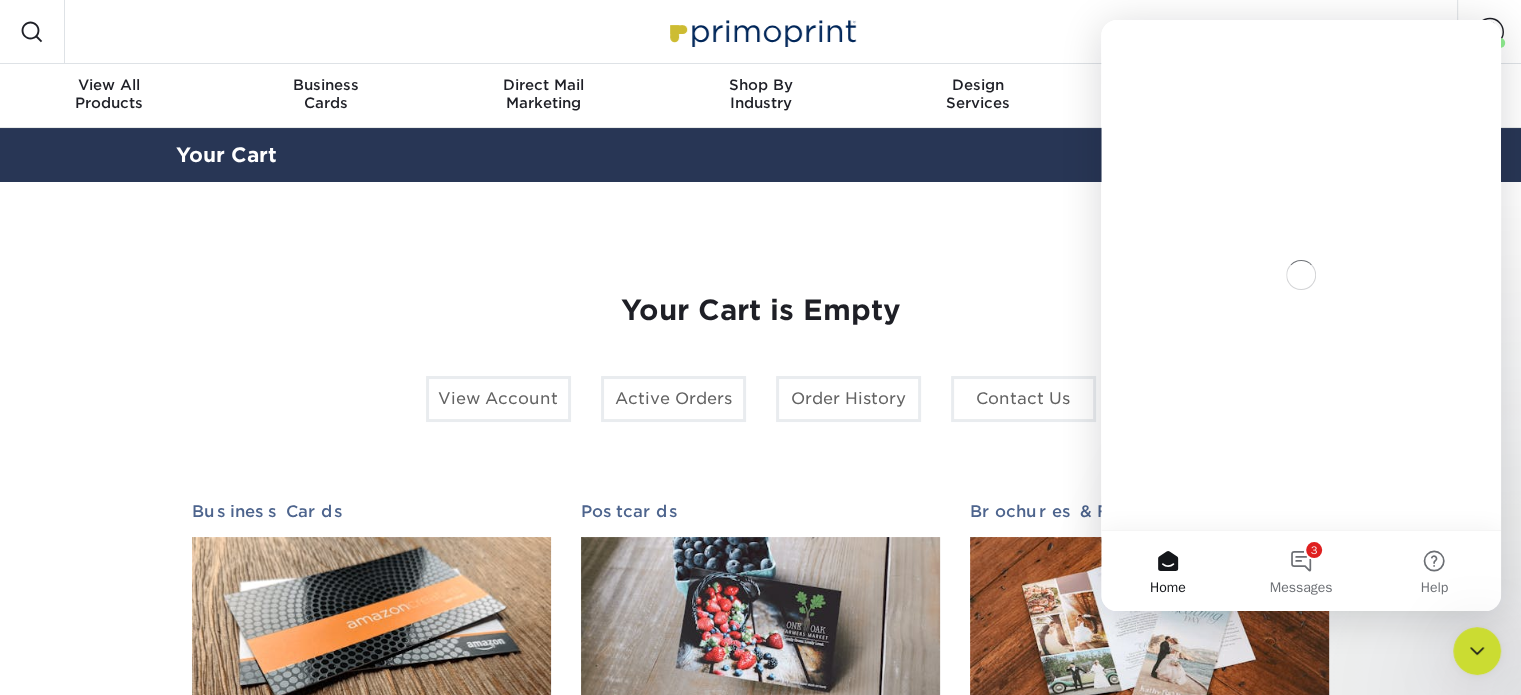 scroll, scrollTop: 0, scrollLeft: 0, axis: both 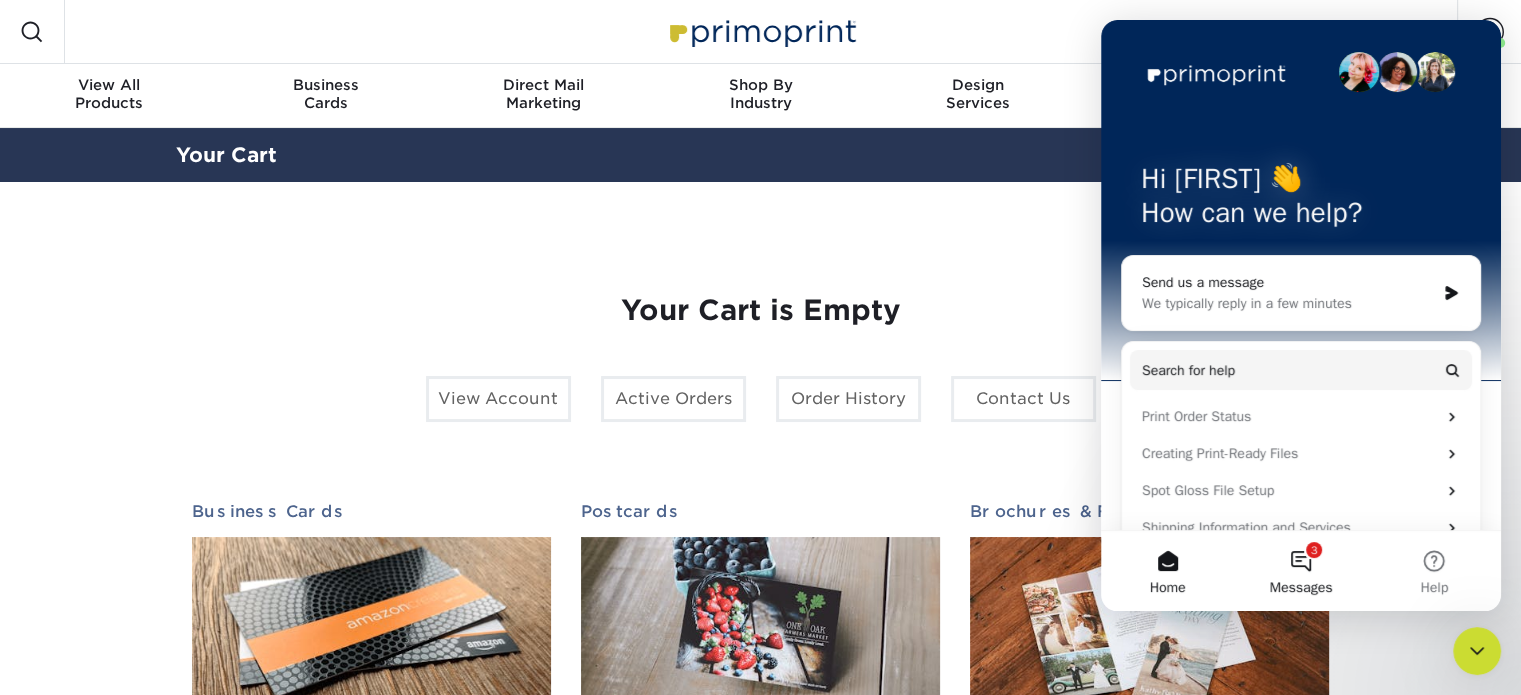 click on "3 Messages" at bounding box center (1300, 571) 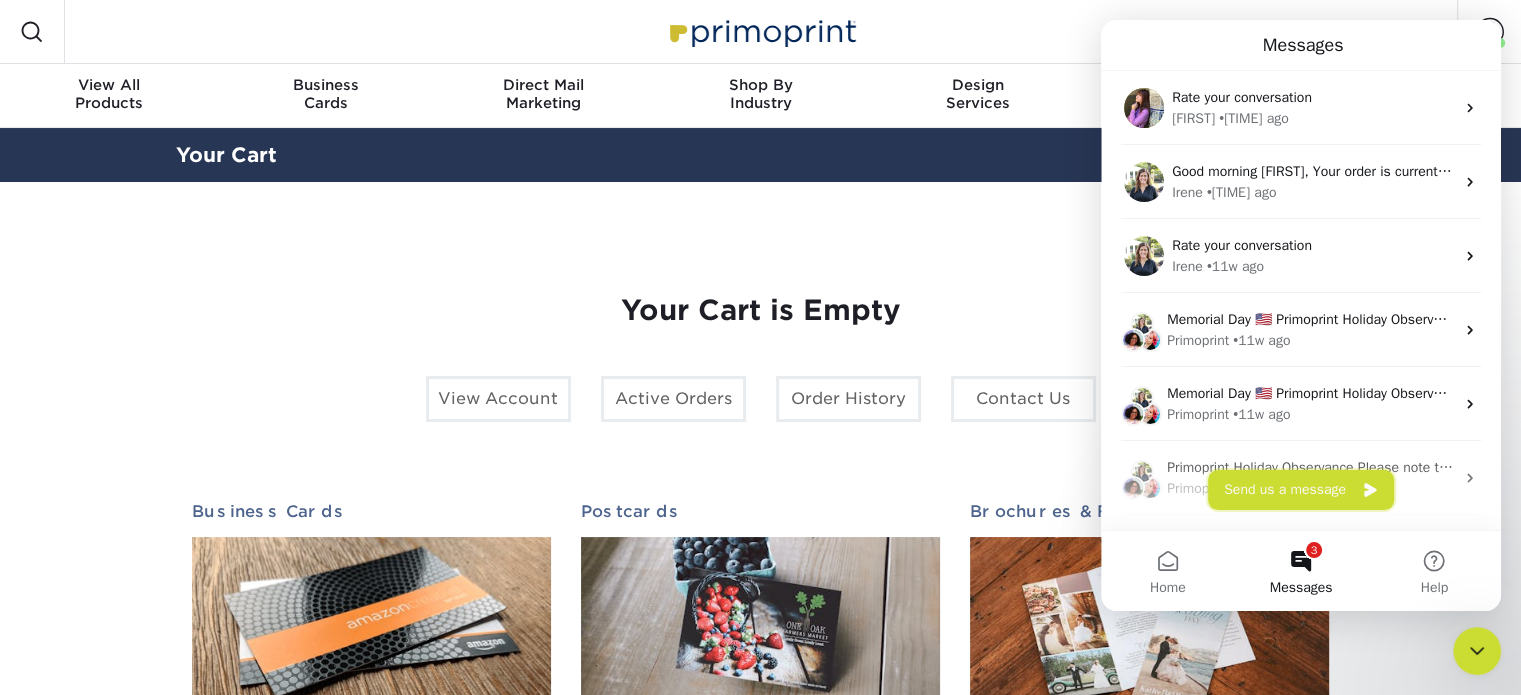 click on "Send us a message" at bounding box center (1301, 490) 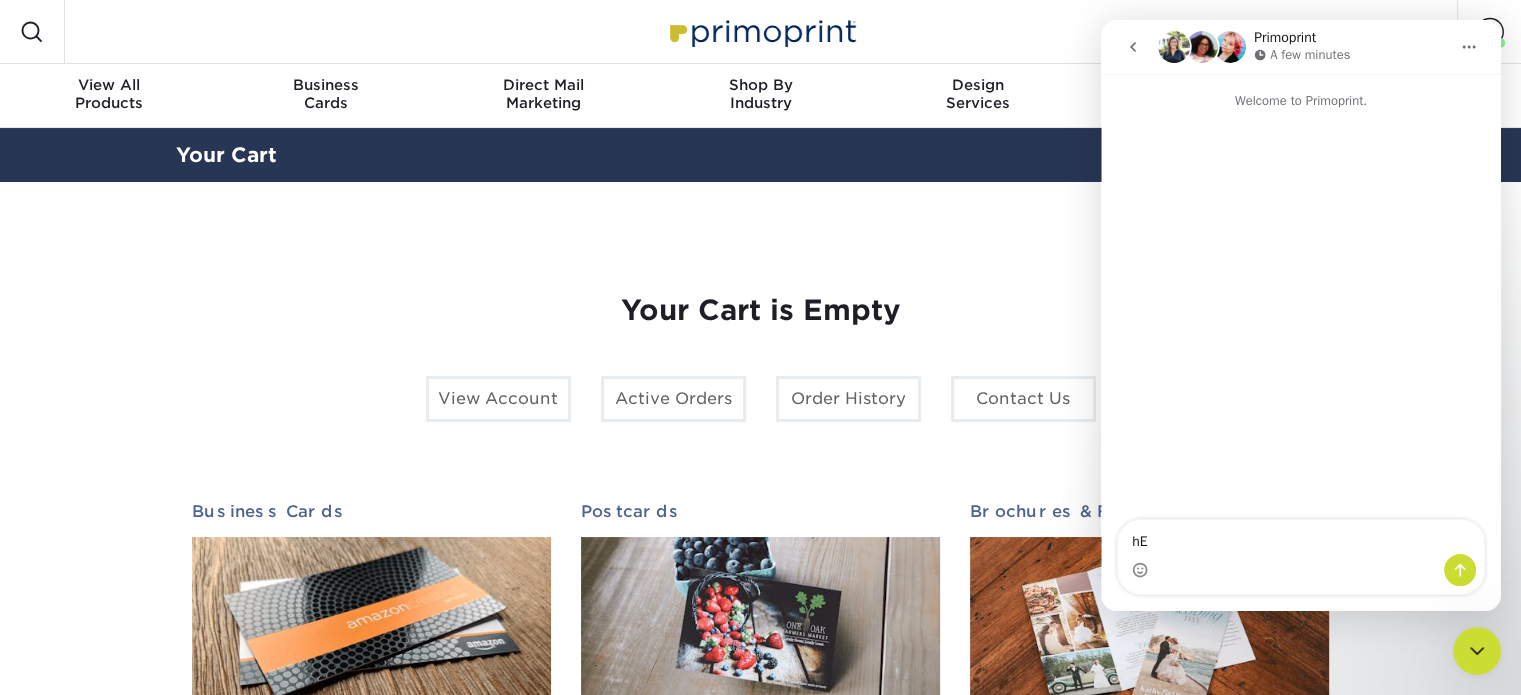 type on "h" 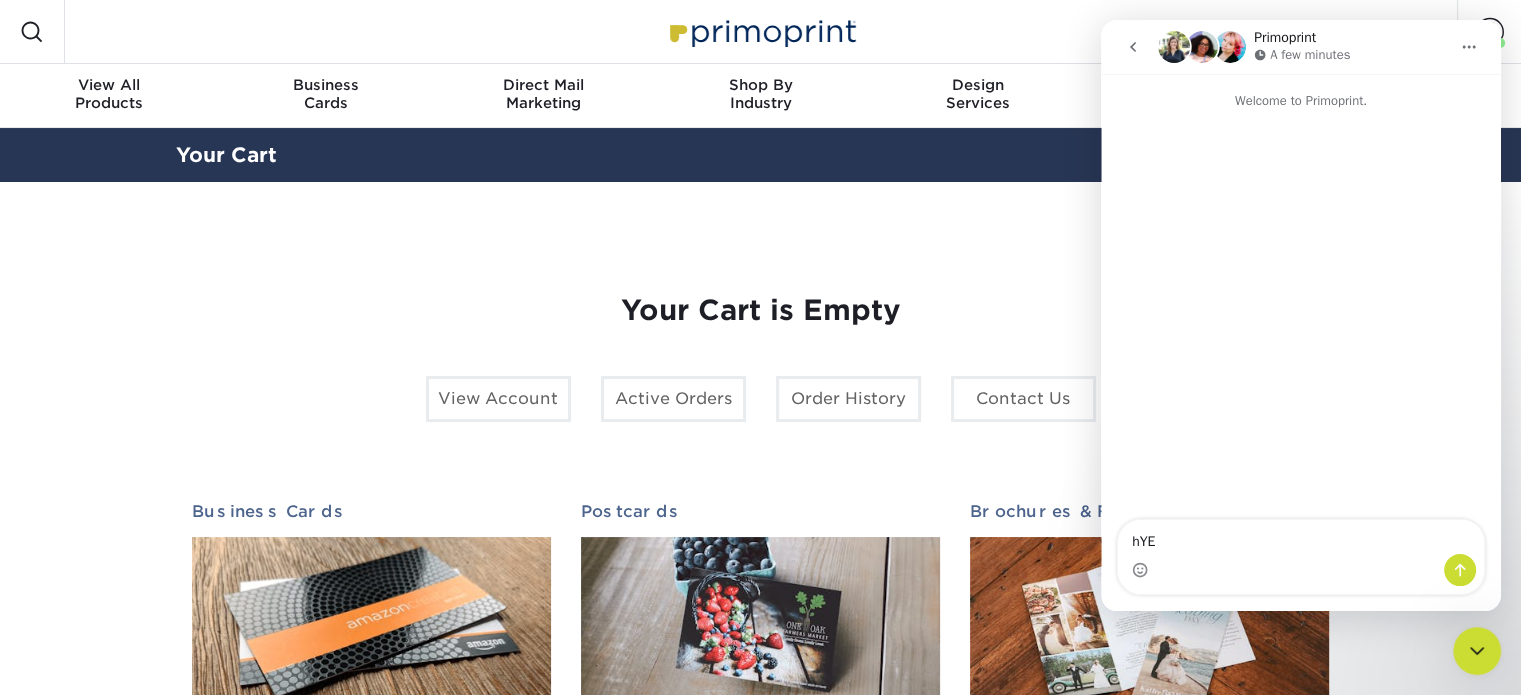 type on "hYE" 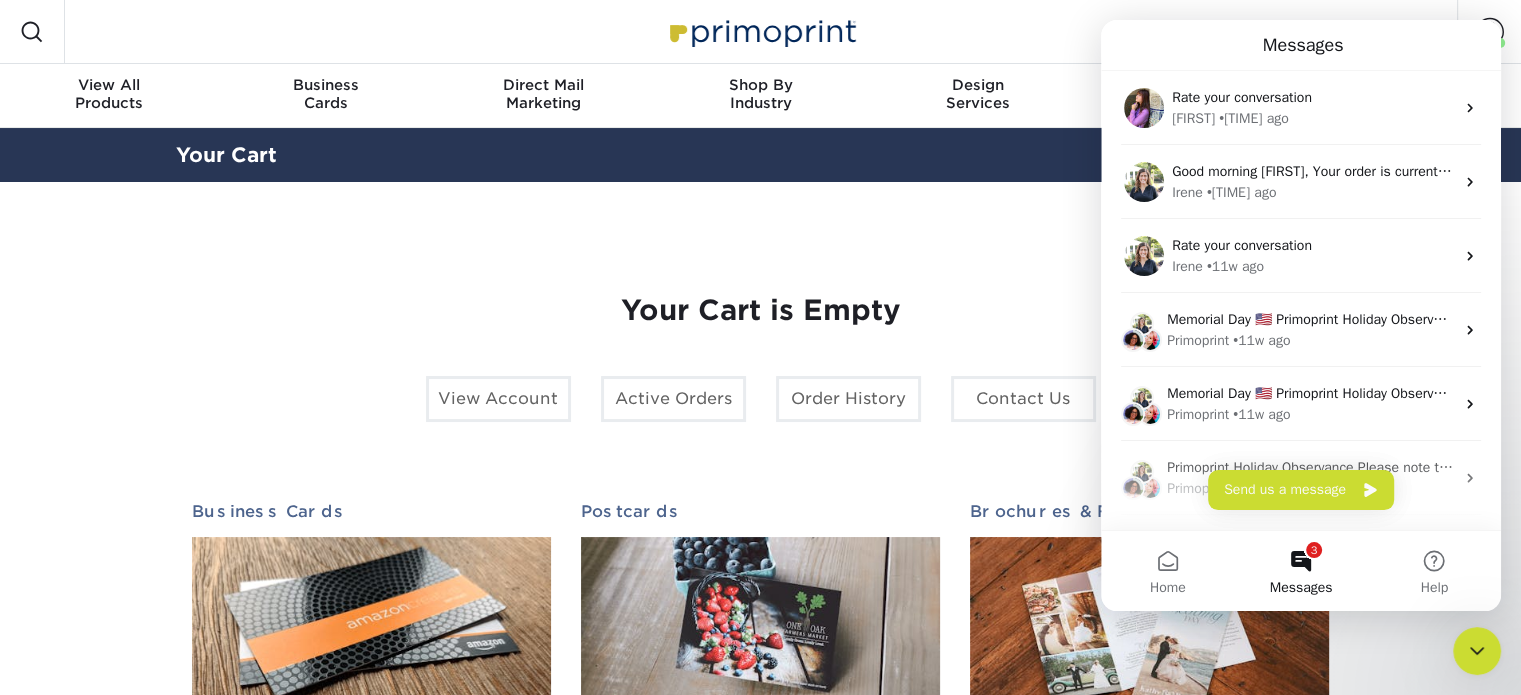 click 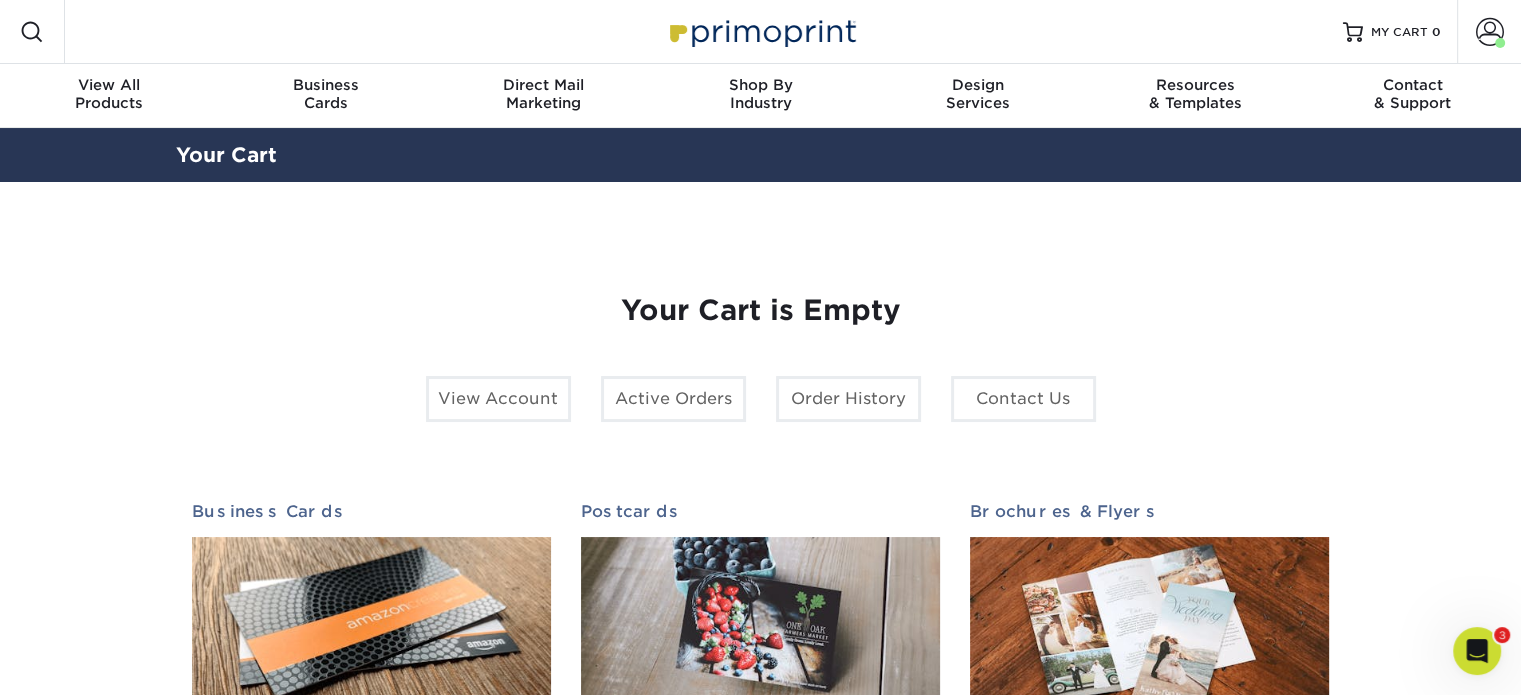 scroll, scrollTop: 0, scrollLeft: 0, axis: both 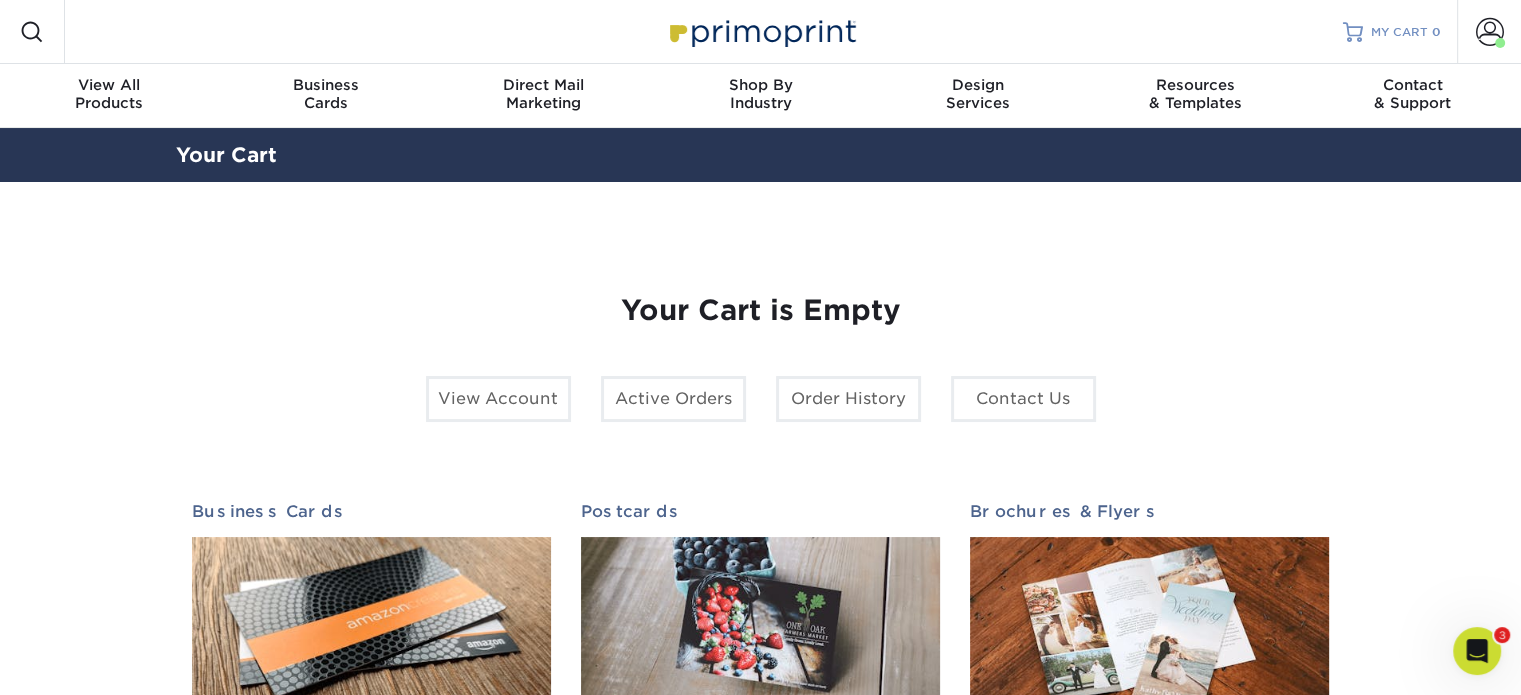 click on "MY CART" at bounding box center [1399, 32] 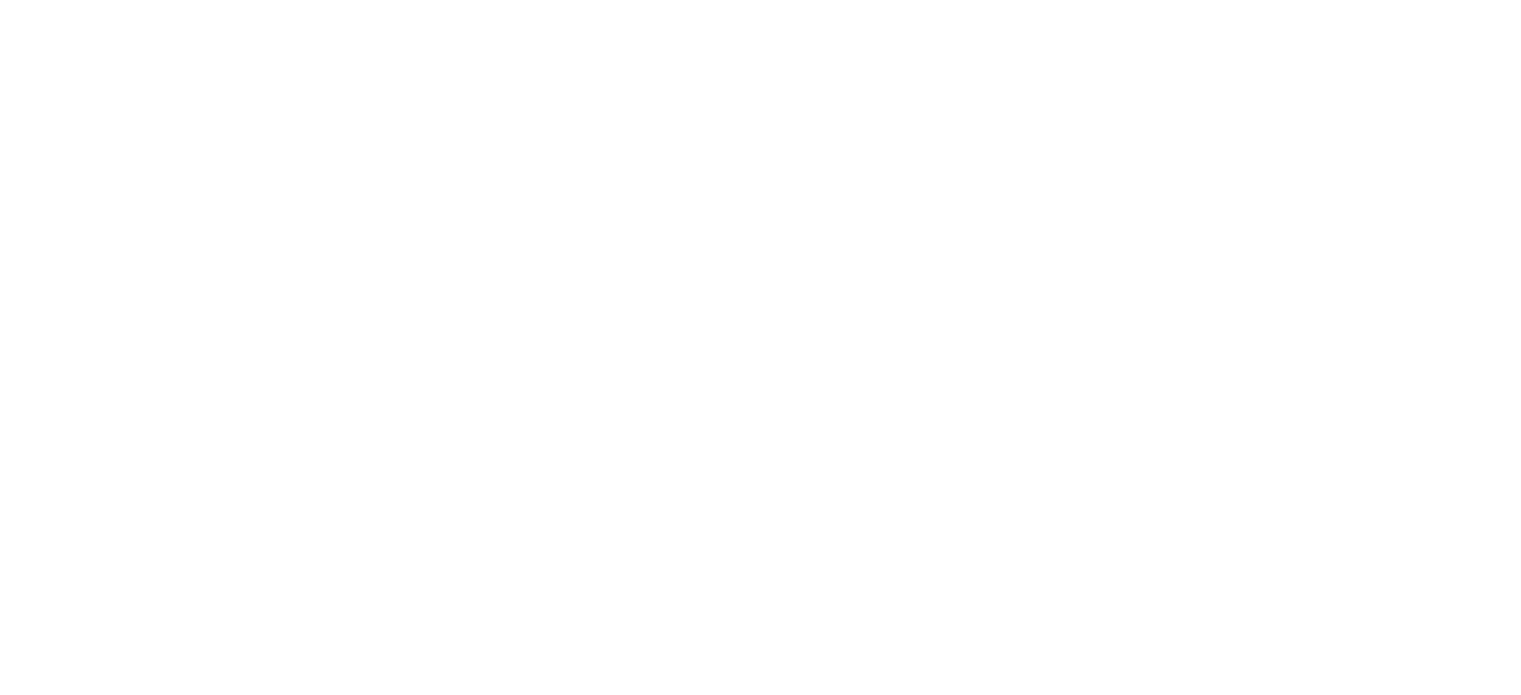 scroll, scrollTop: 0, scrollLeft: 0, axis: both 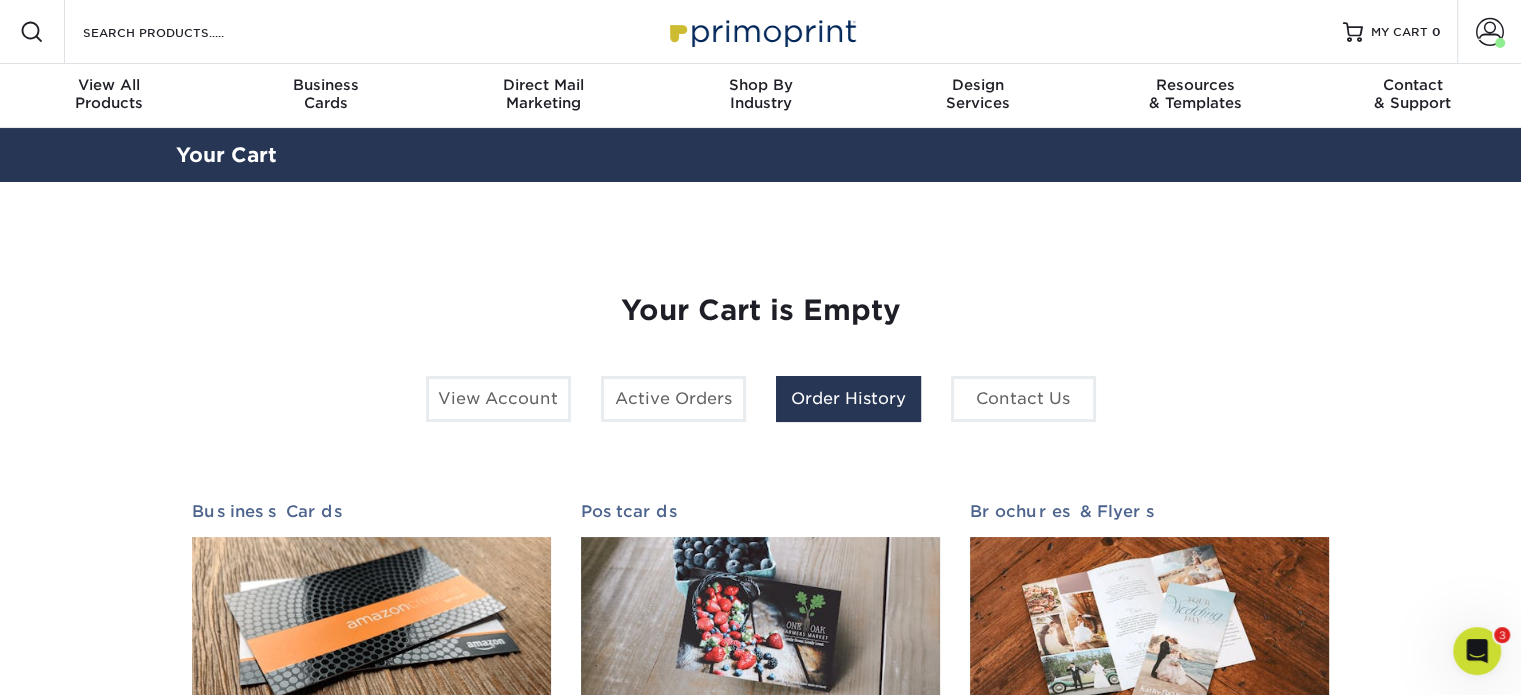 click on "Order History" at bounding box center (848, 399) 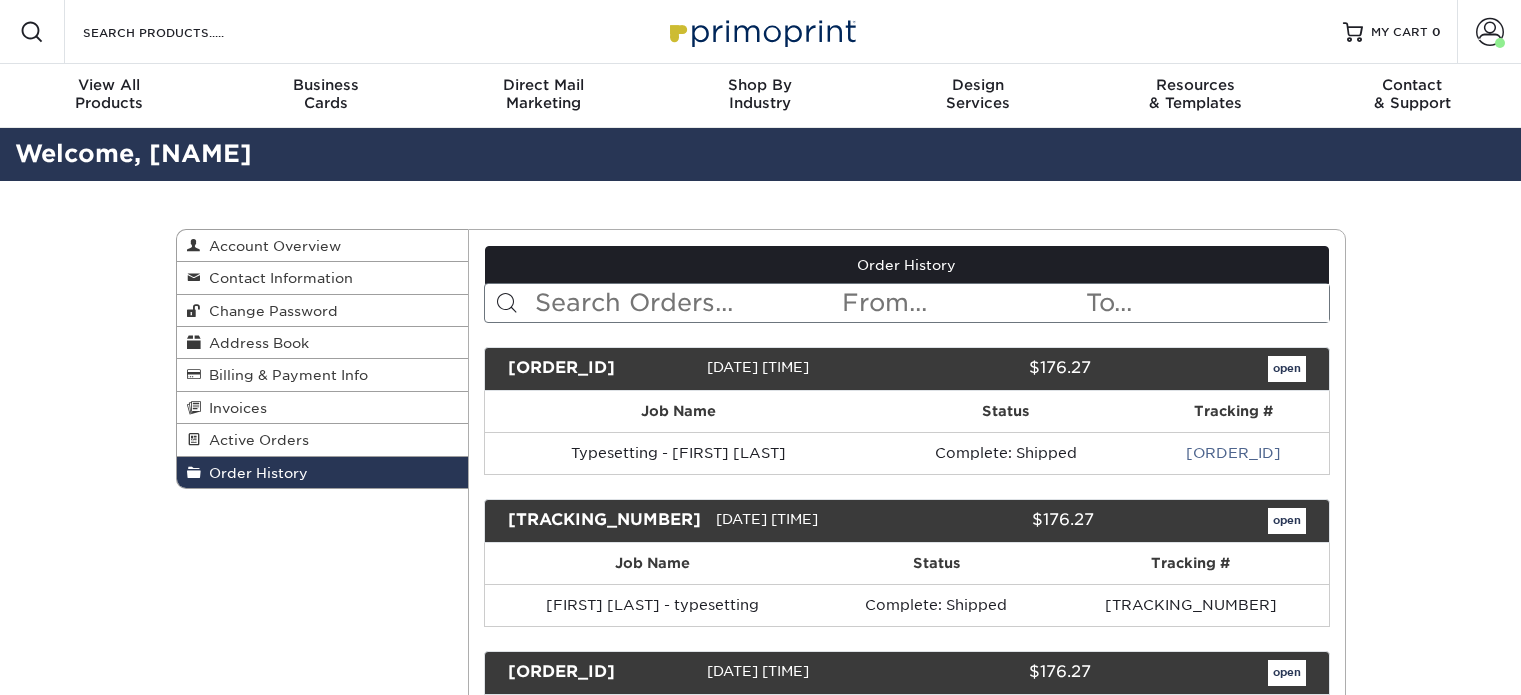 scroll, scrollTop: 0, scrollLeft: 0, axis: both 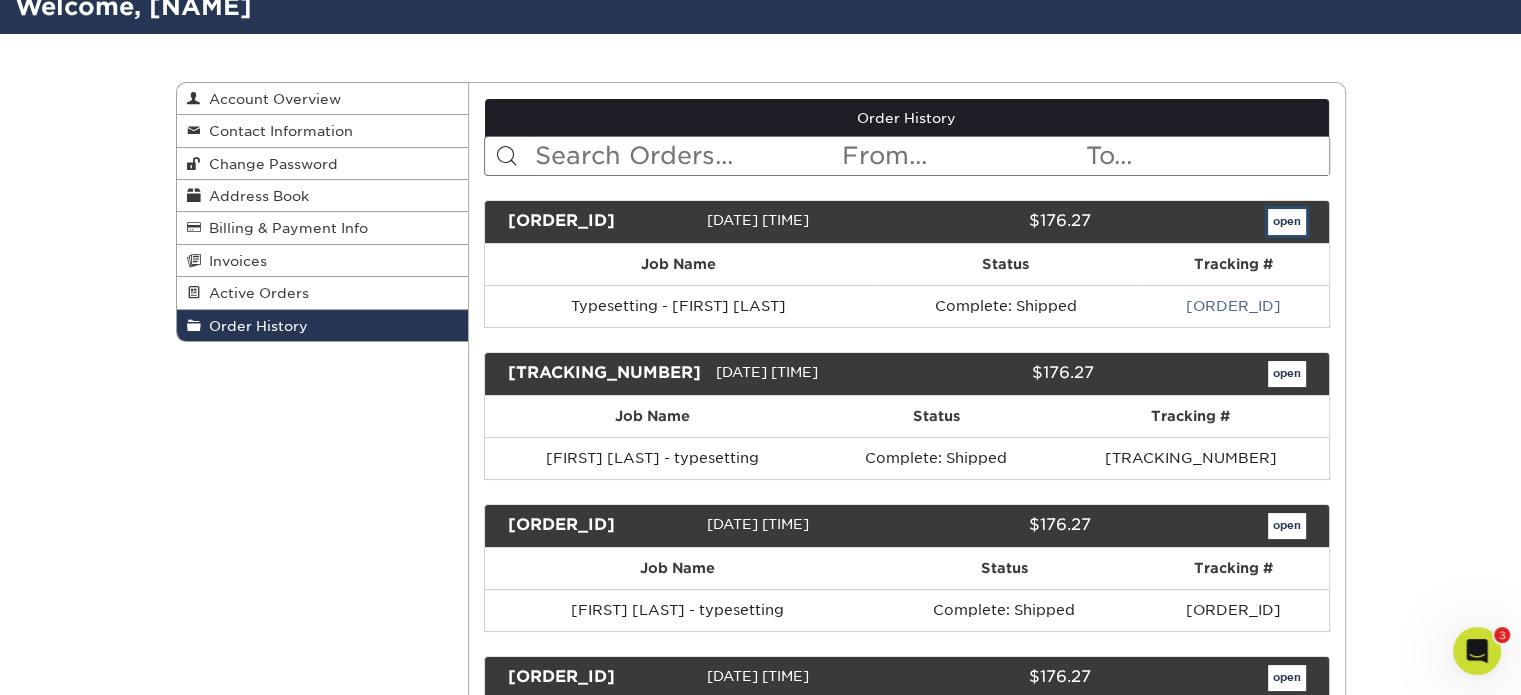 click on "open" at bounding box center [1287, 222] 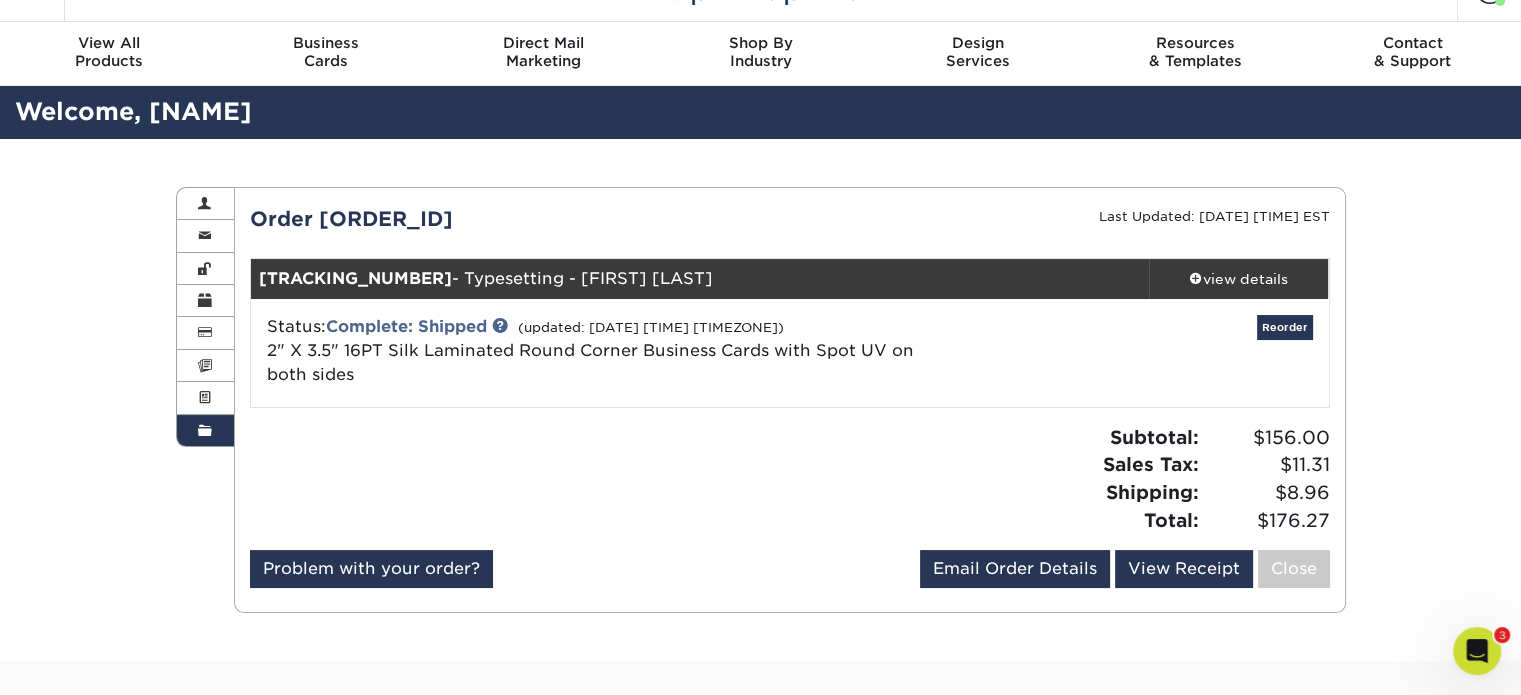 scroll, scrollTop: 0, scrollLeft: 0, axis: both 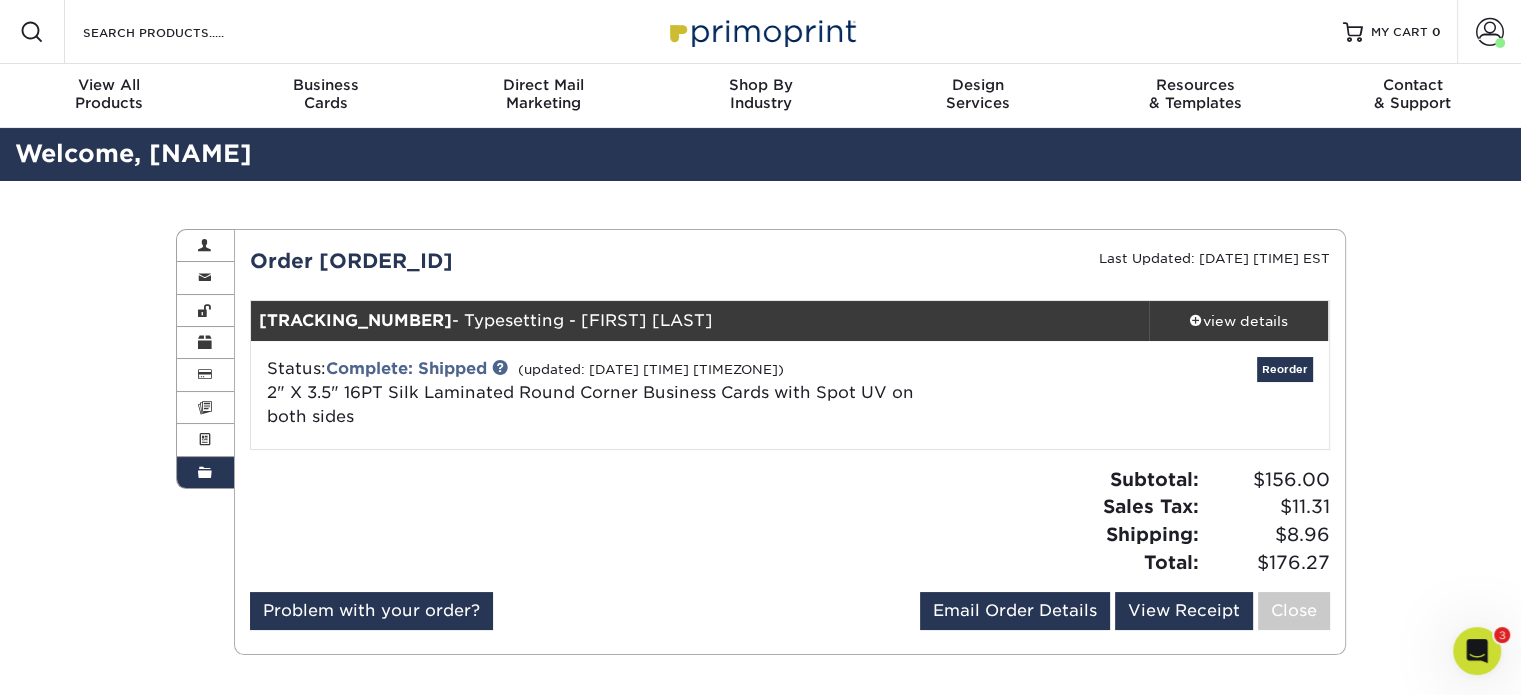 click 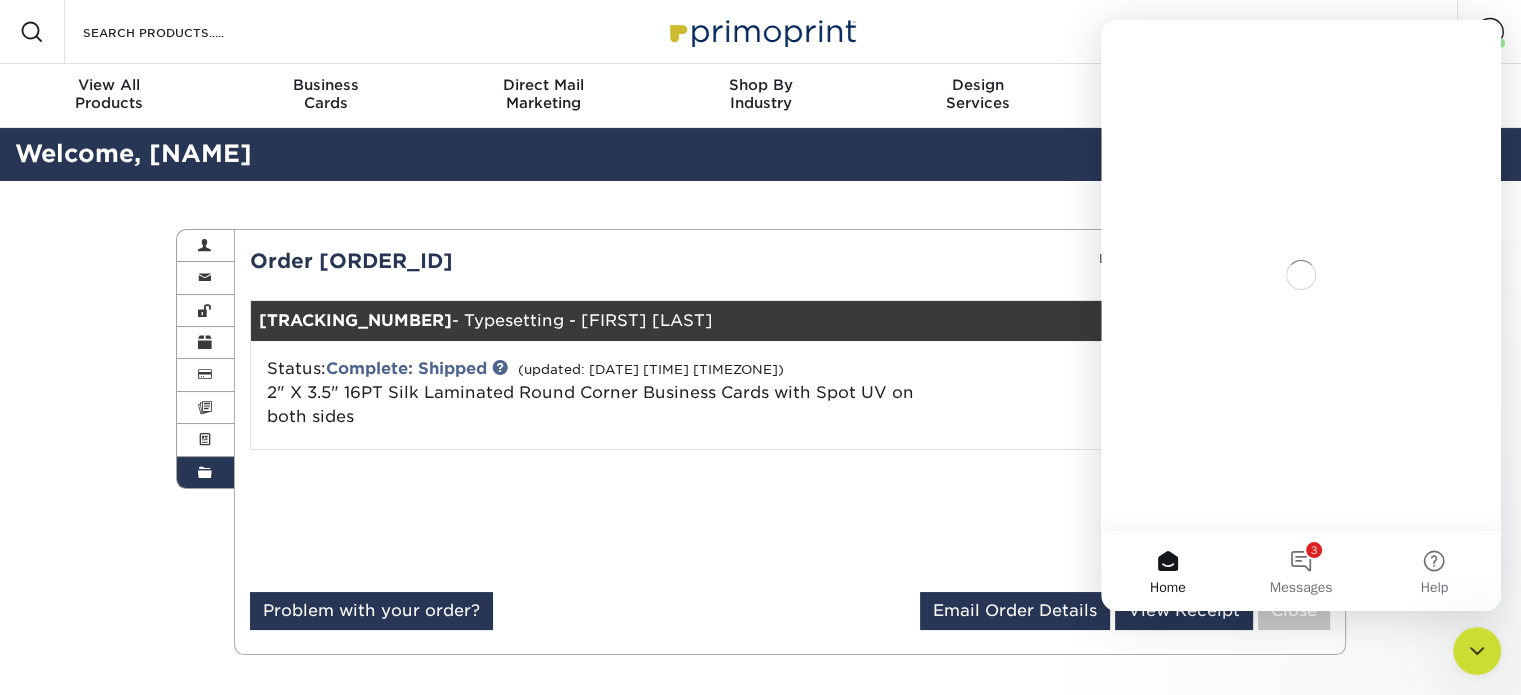 scroll, scrollTop: 0, scrollLeft: 0, axis: both 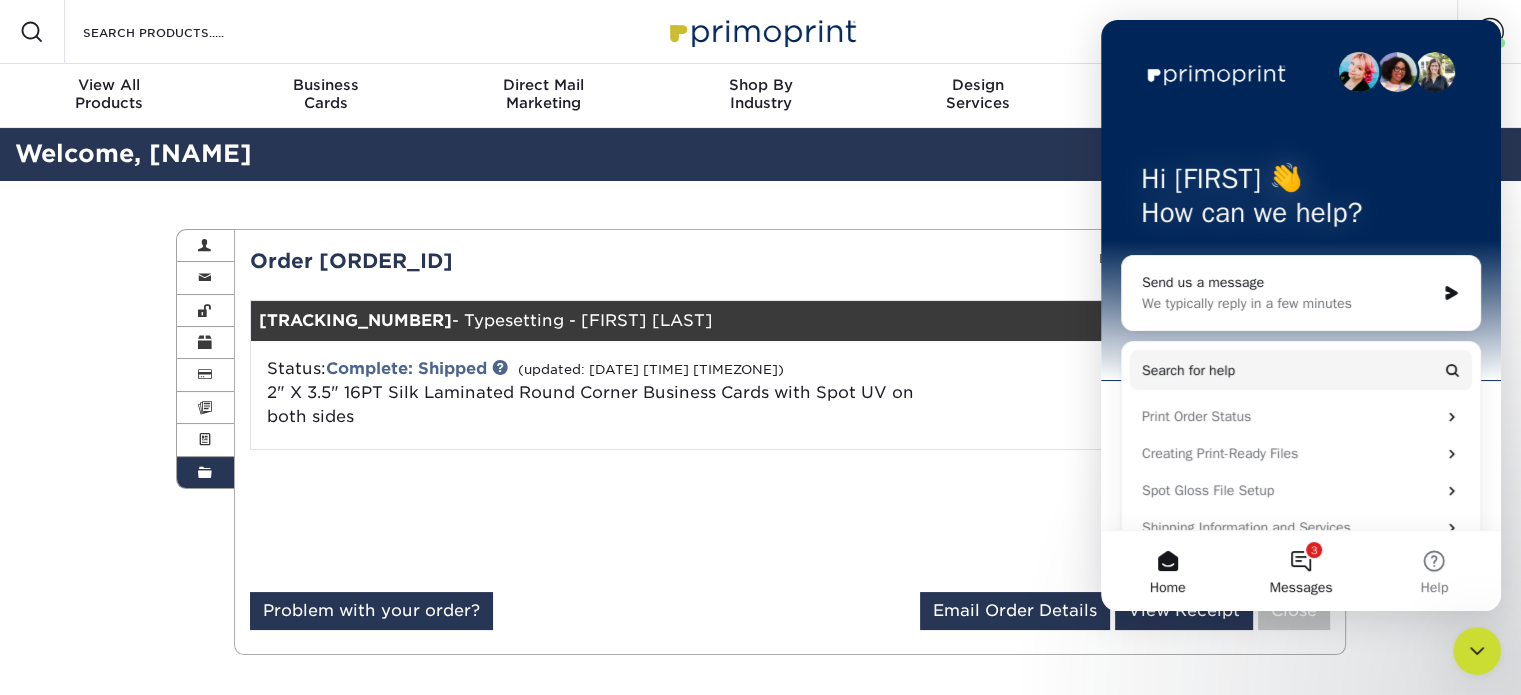 click on "3 Messages" at bounding box center (1300, 571) 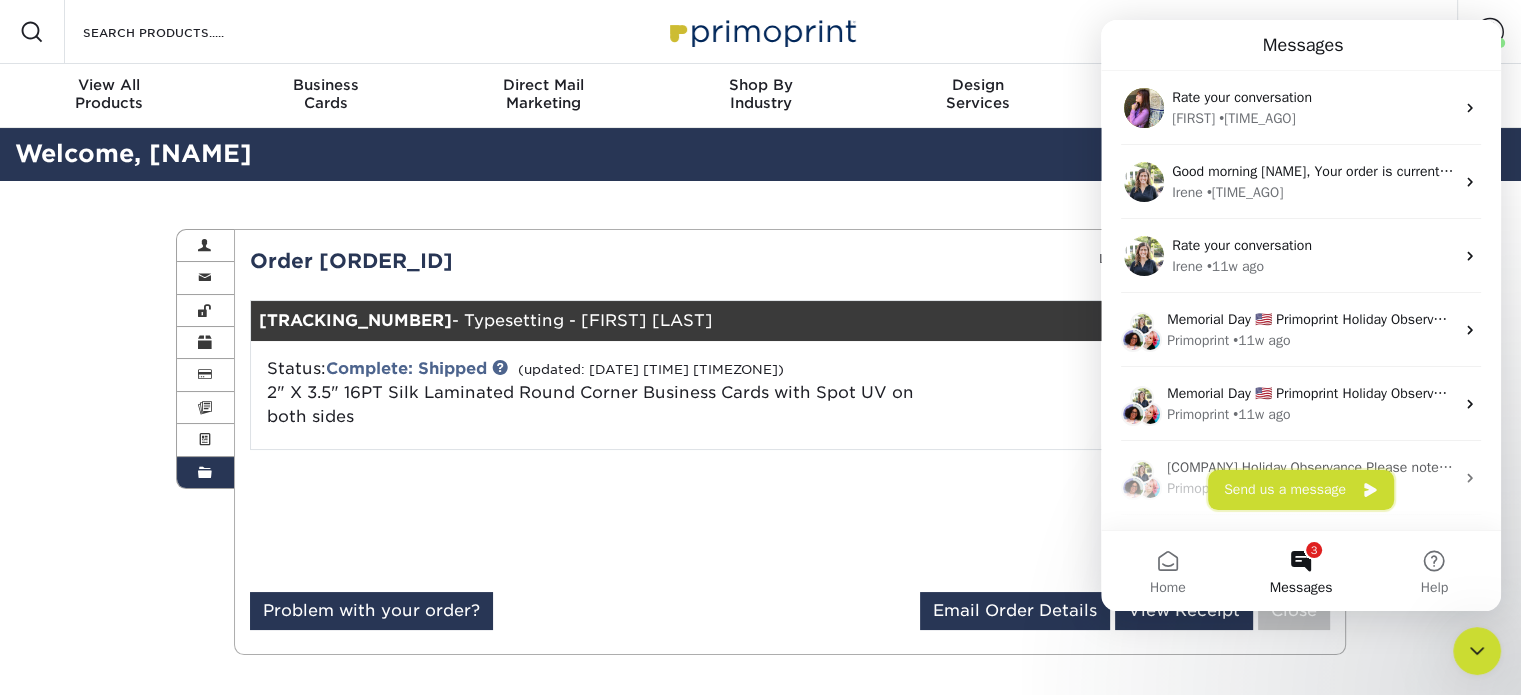 click on "Send us a message" at bounding box center (1301, 490) 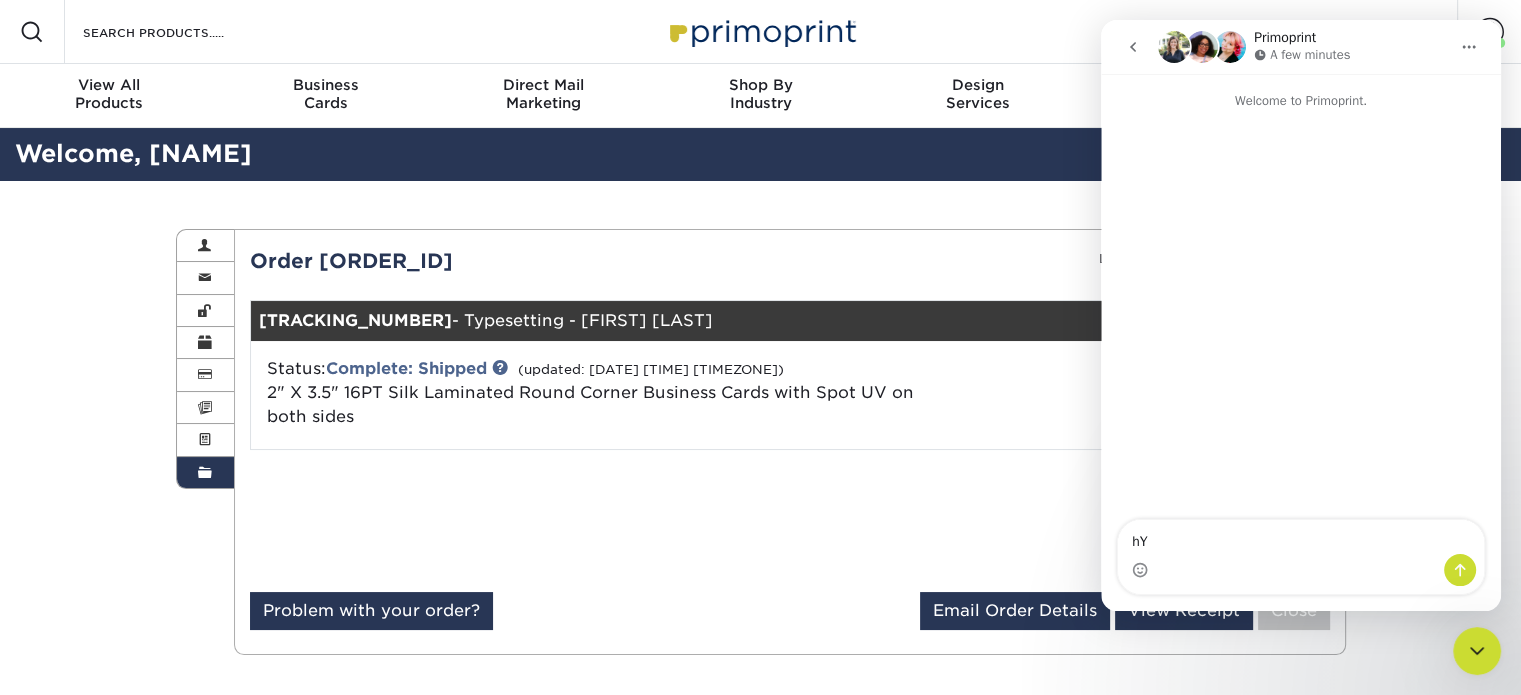 type on "h" 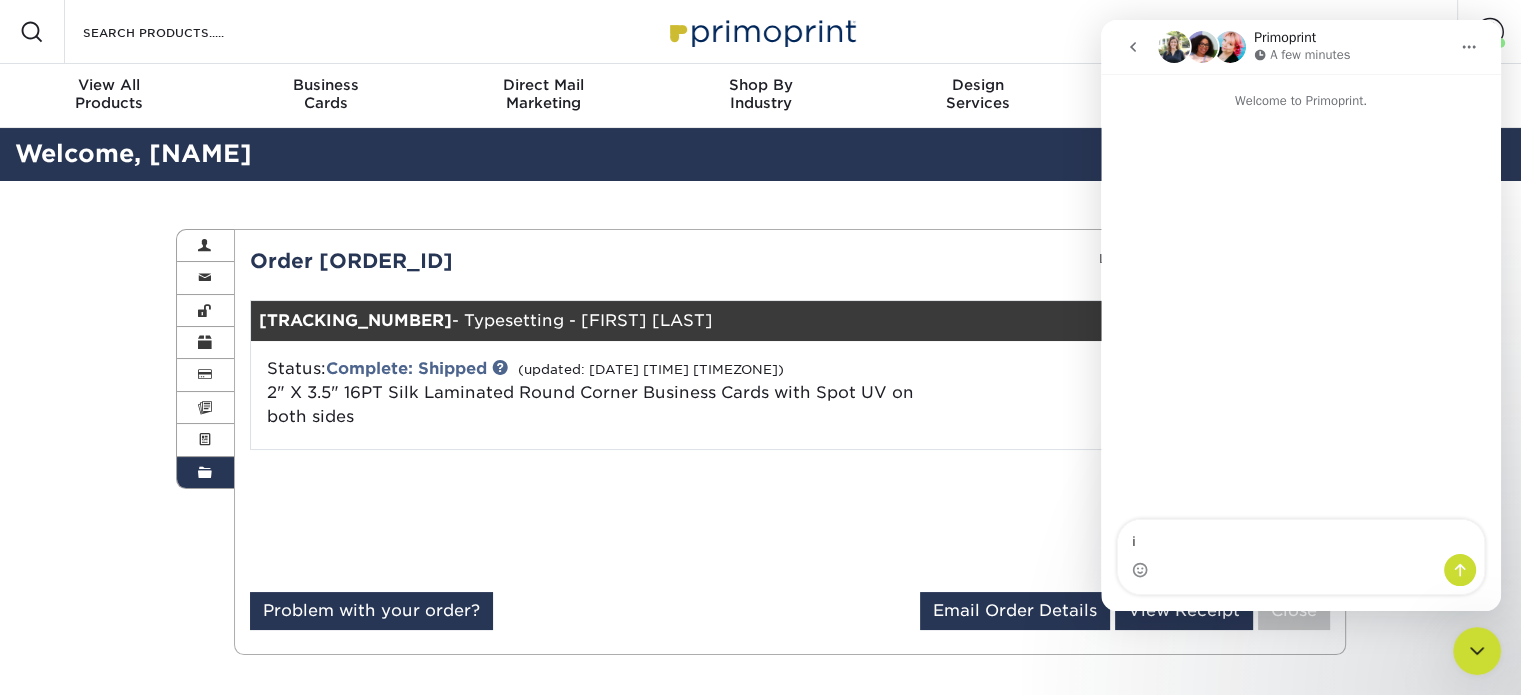 type on "i" 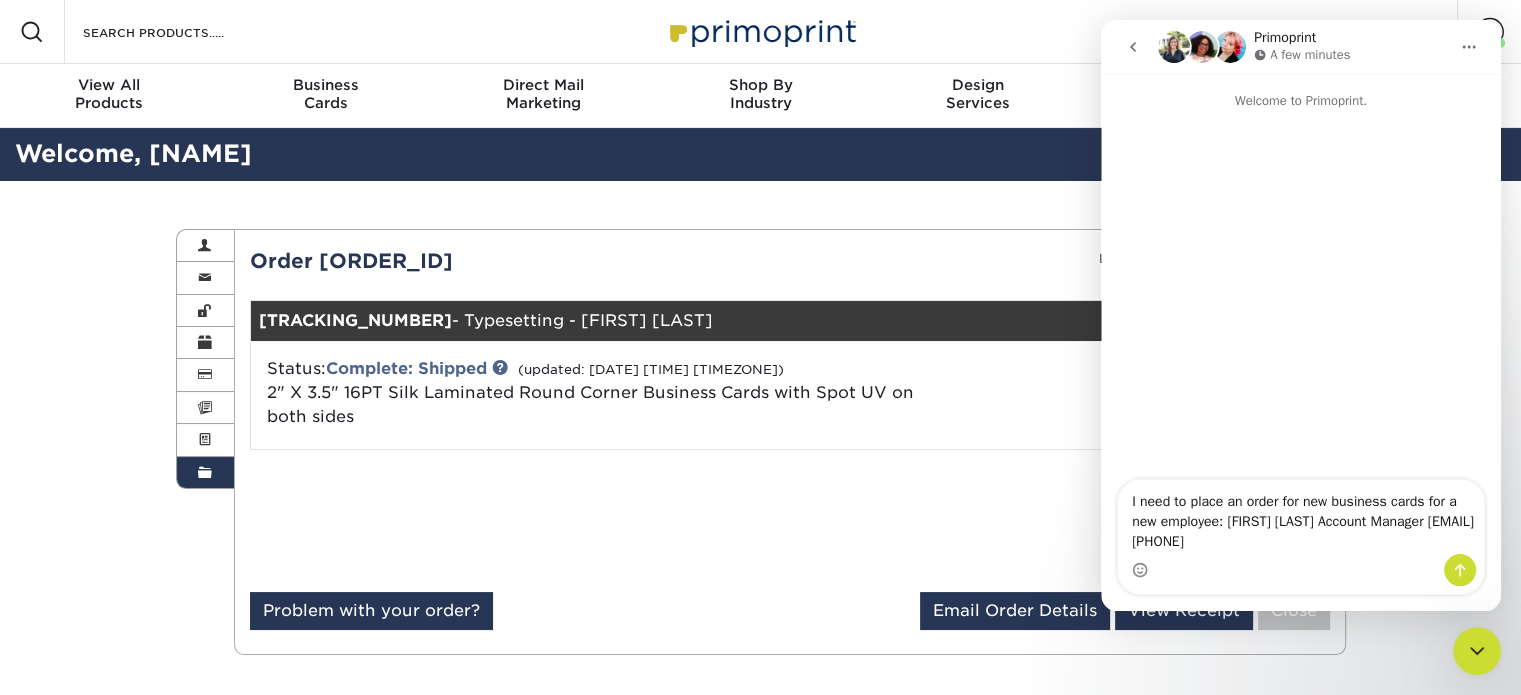 type on "I need to place an order for new business cards for a new employee: Hunter McLean Account Manager hmclean@ferrettisearch.com 704-351-9269" 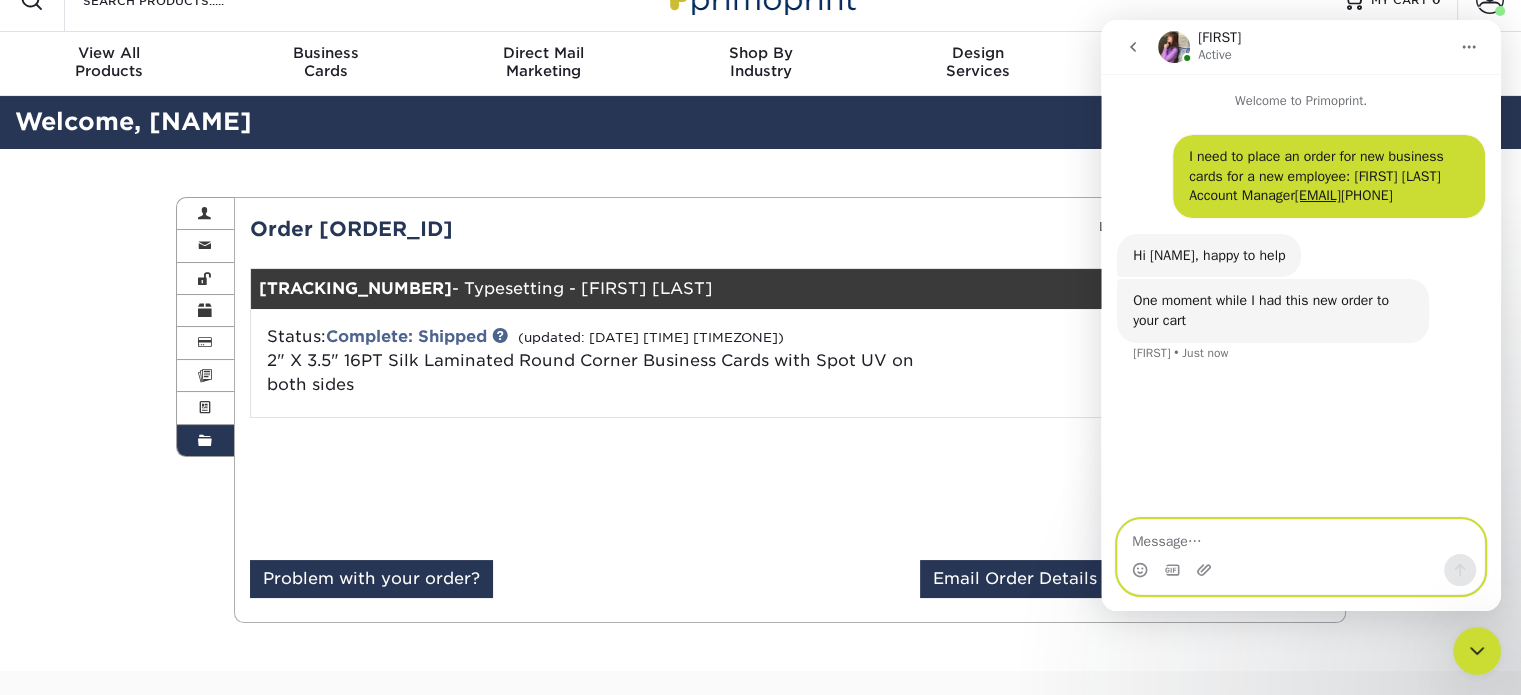 scroll, scrollTop: 26, scrollLeft: 0, axis: vertical 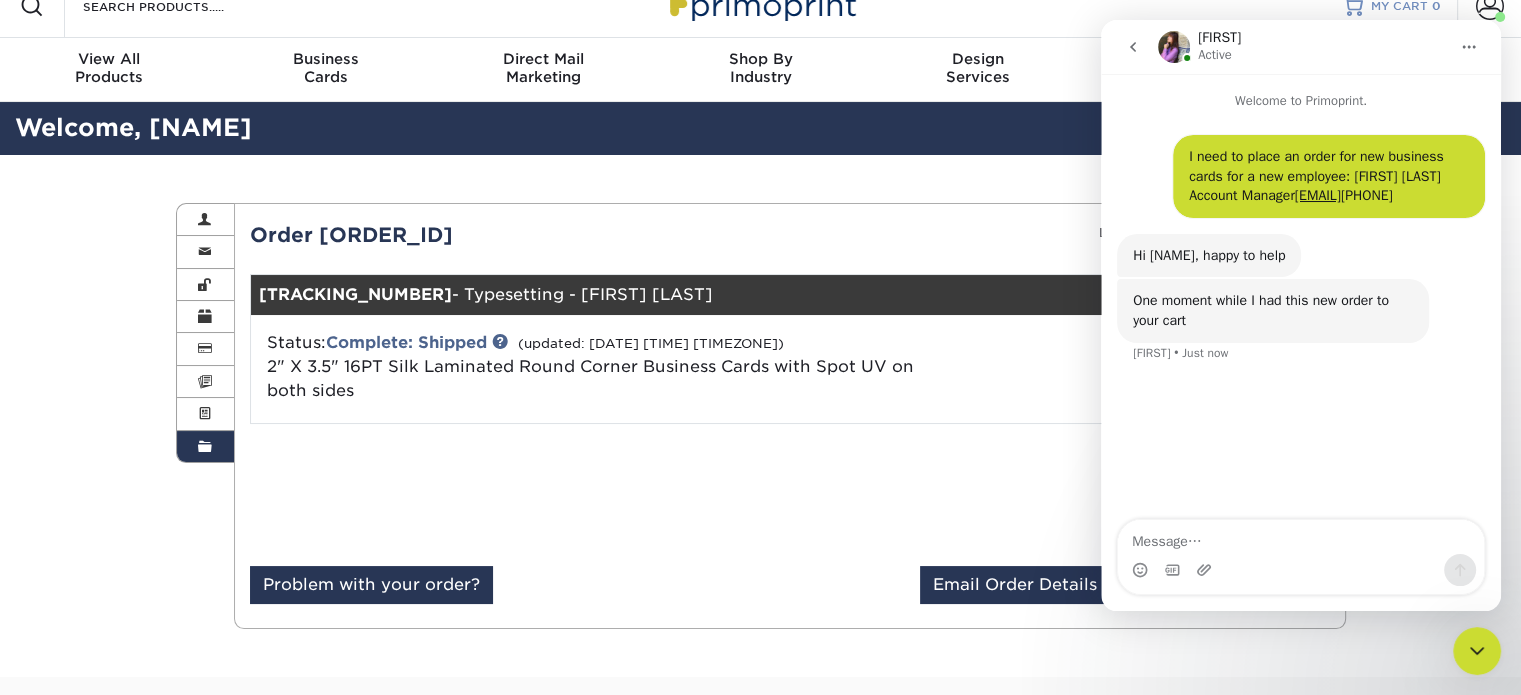 click at bounding box center (1353, 6) 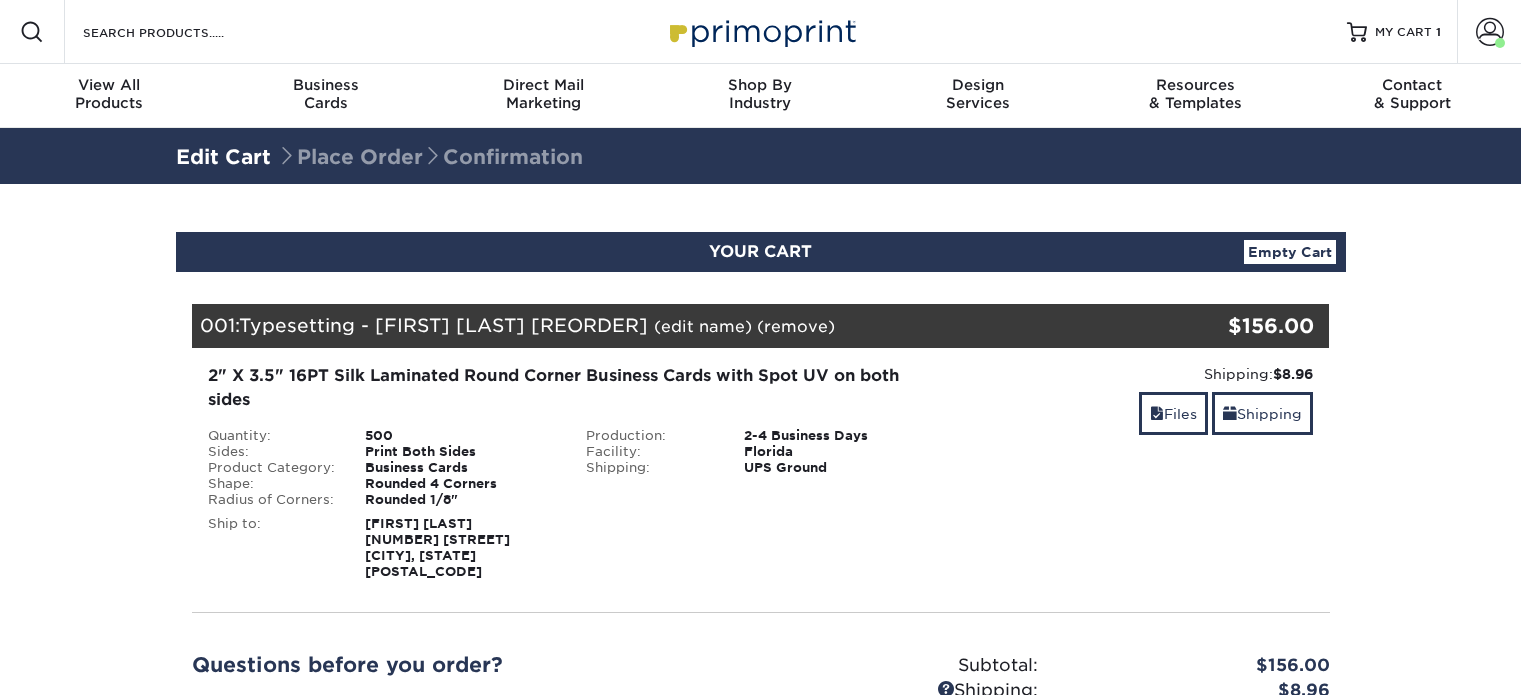 scroll, scrollTop: 0, scrollLeft: 0, axis: both 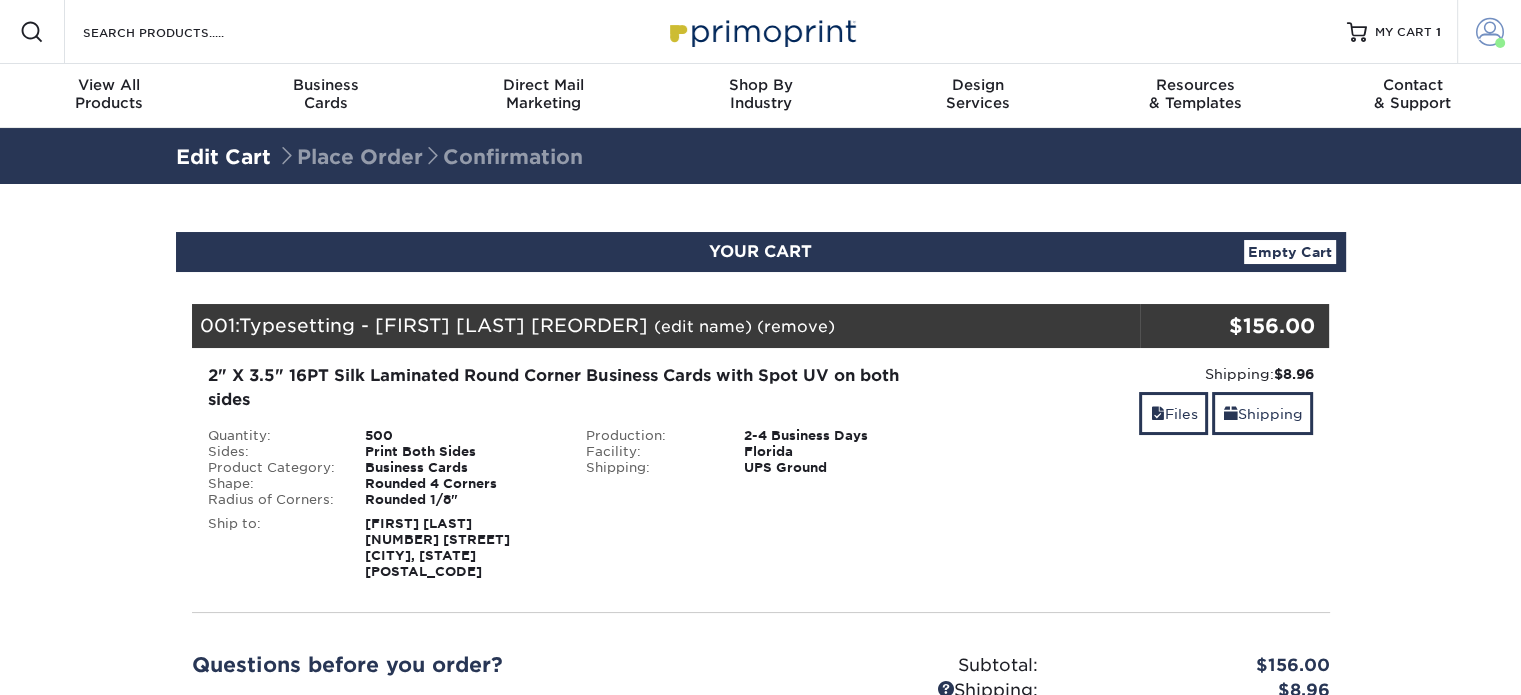 click at bounding box center (1490, 32) 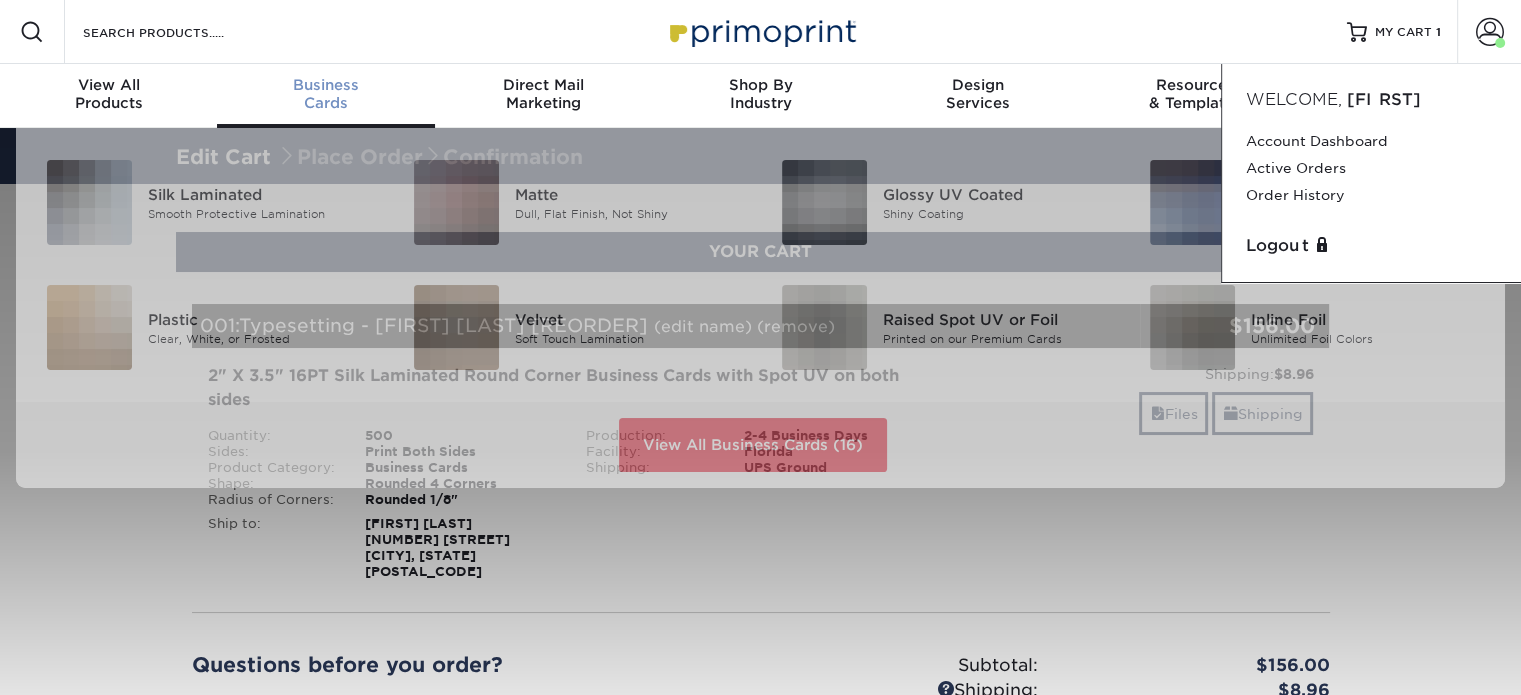 scroll, scrollTop: 0, scrollLeft: 0, axis: both 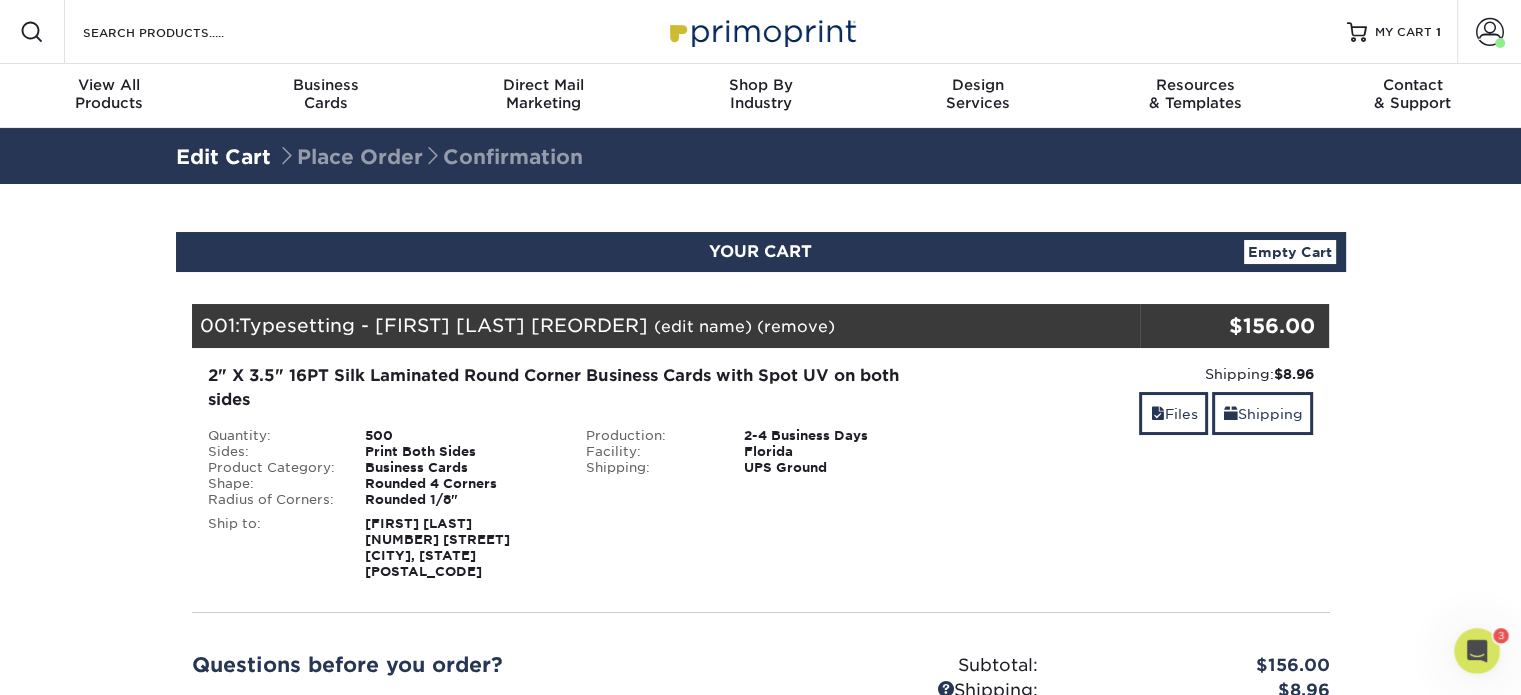 click at bounding box center (761, 31) 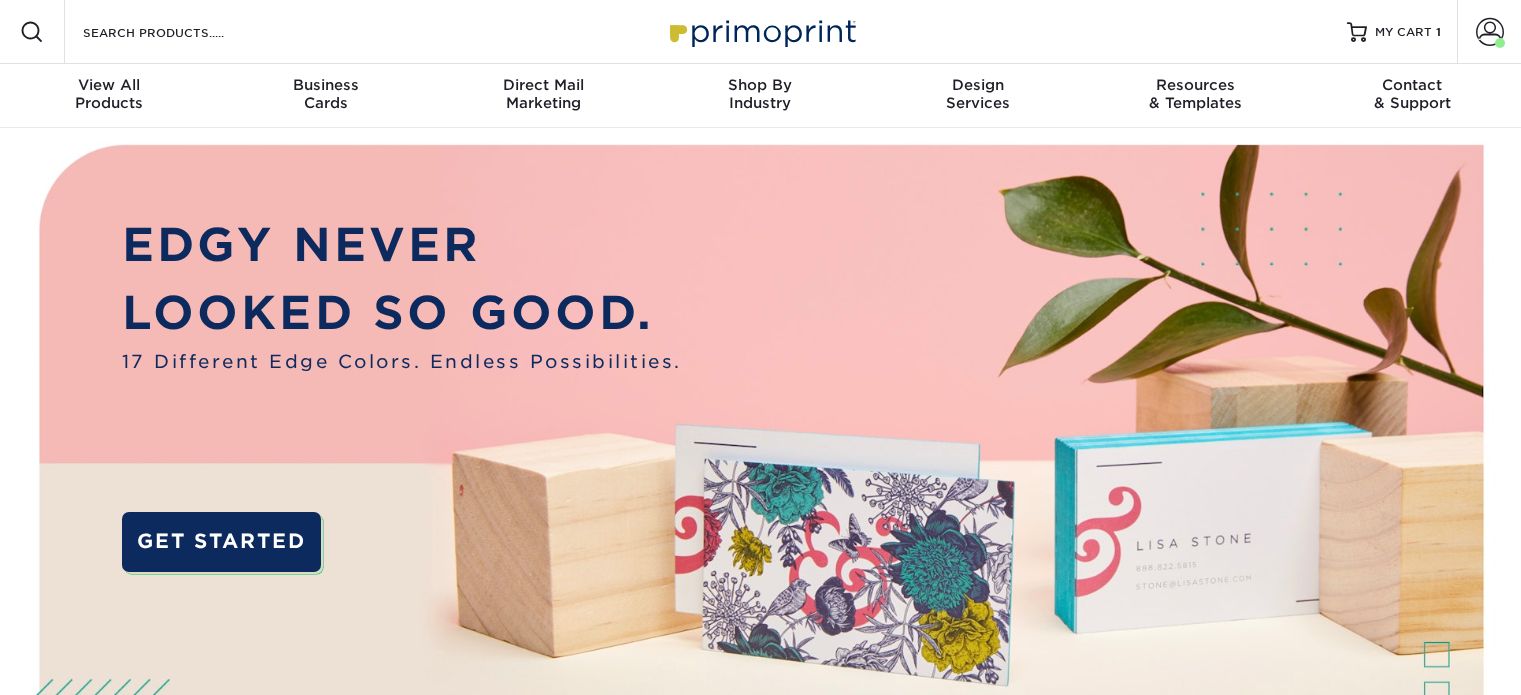 scroll, scrollTop: 0, scrollLeft: 0, axis: both 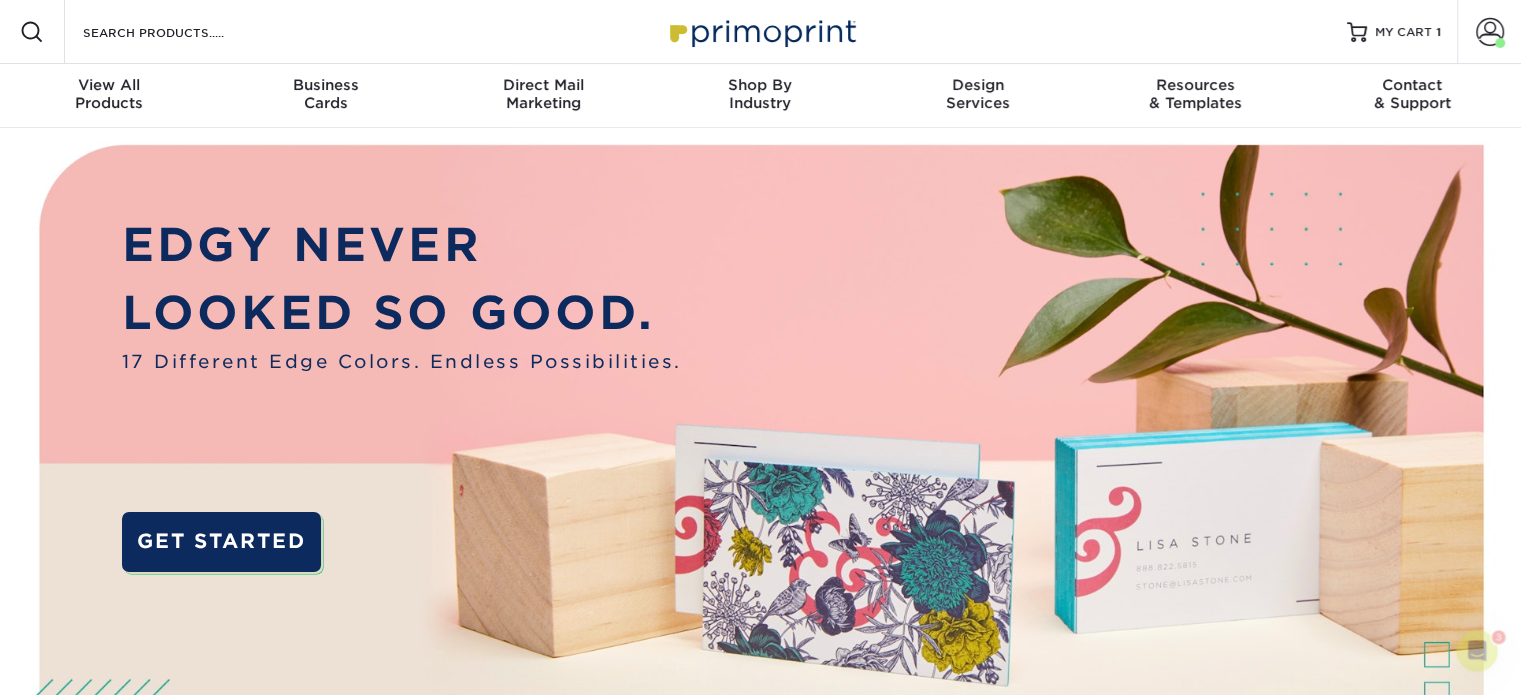 click 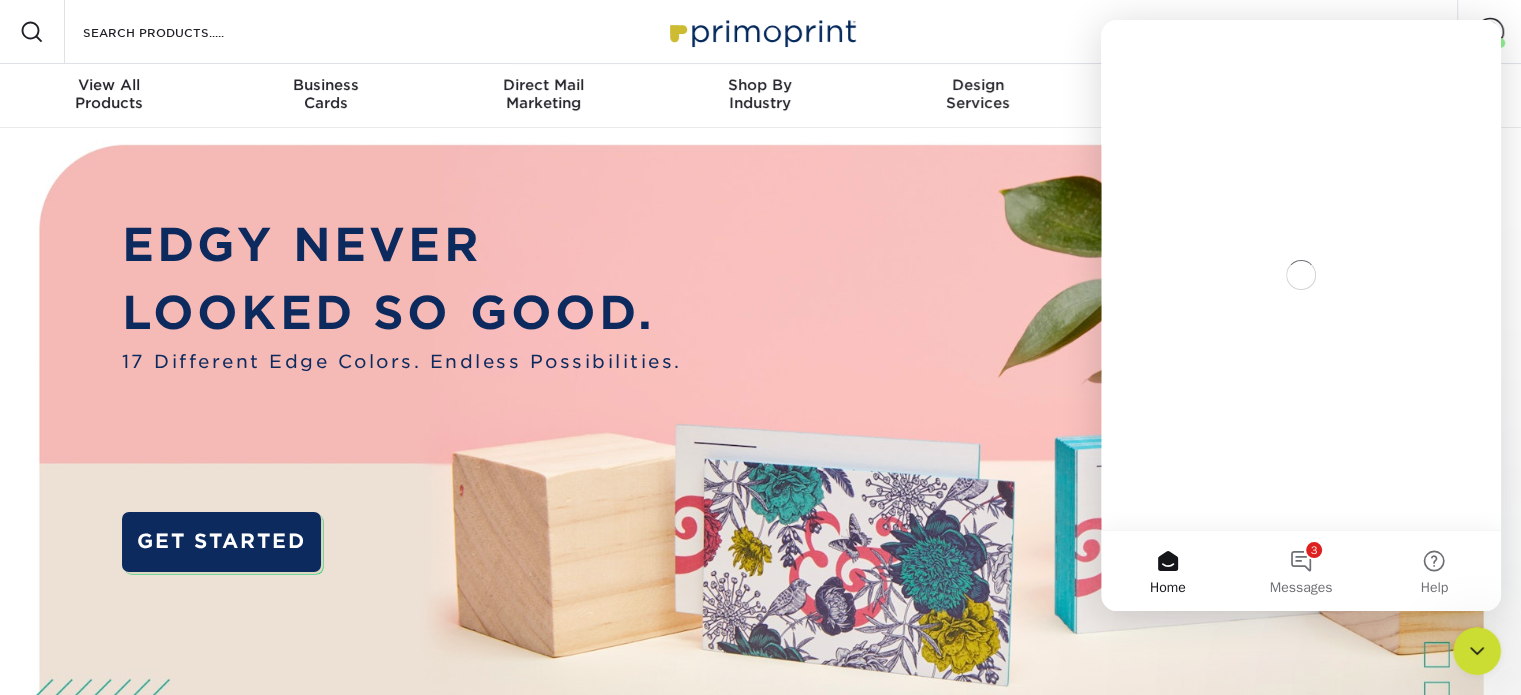 scroll, scrollTop: 0, scrollLeft: 0, axis: both 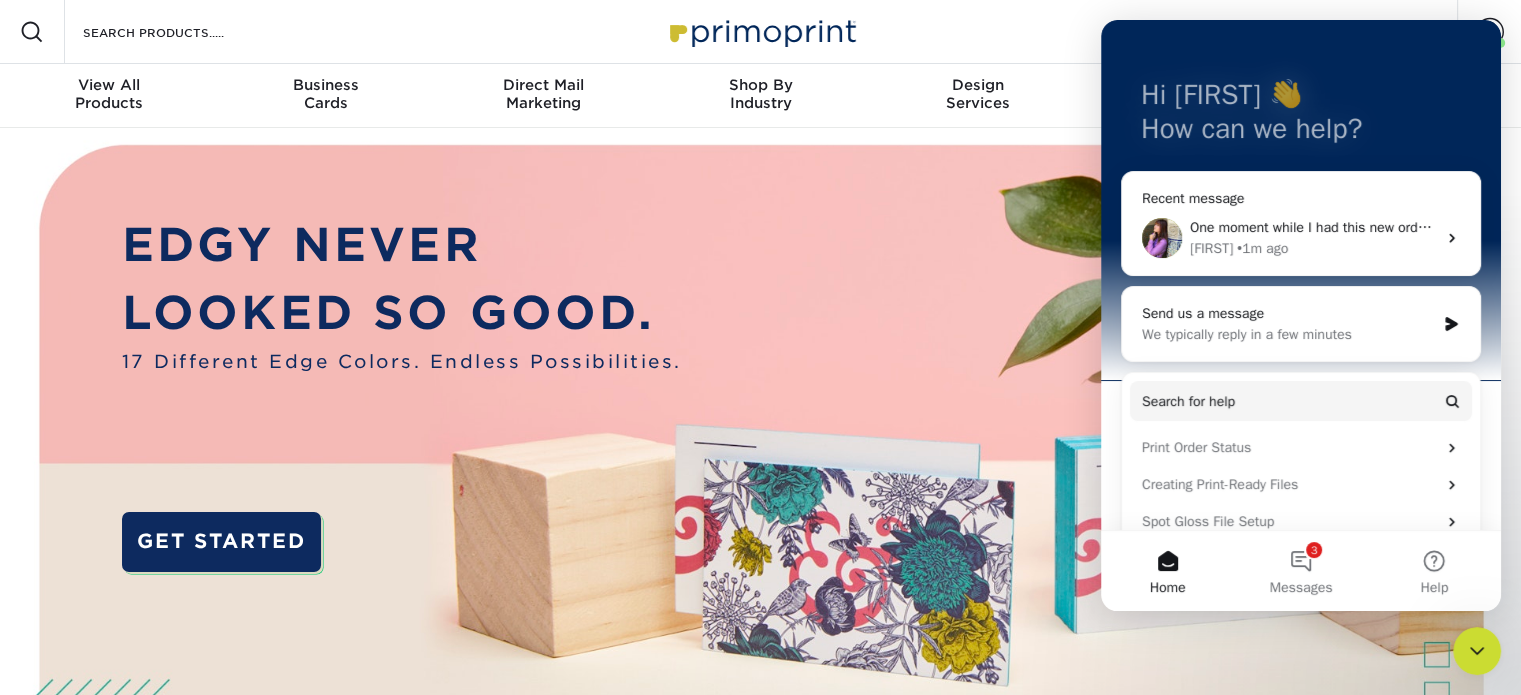 click on "One moment while I had this new order to your cart" at bounding box center [1346, 227] 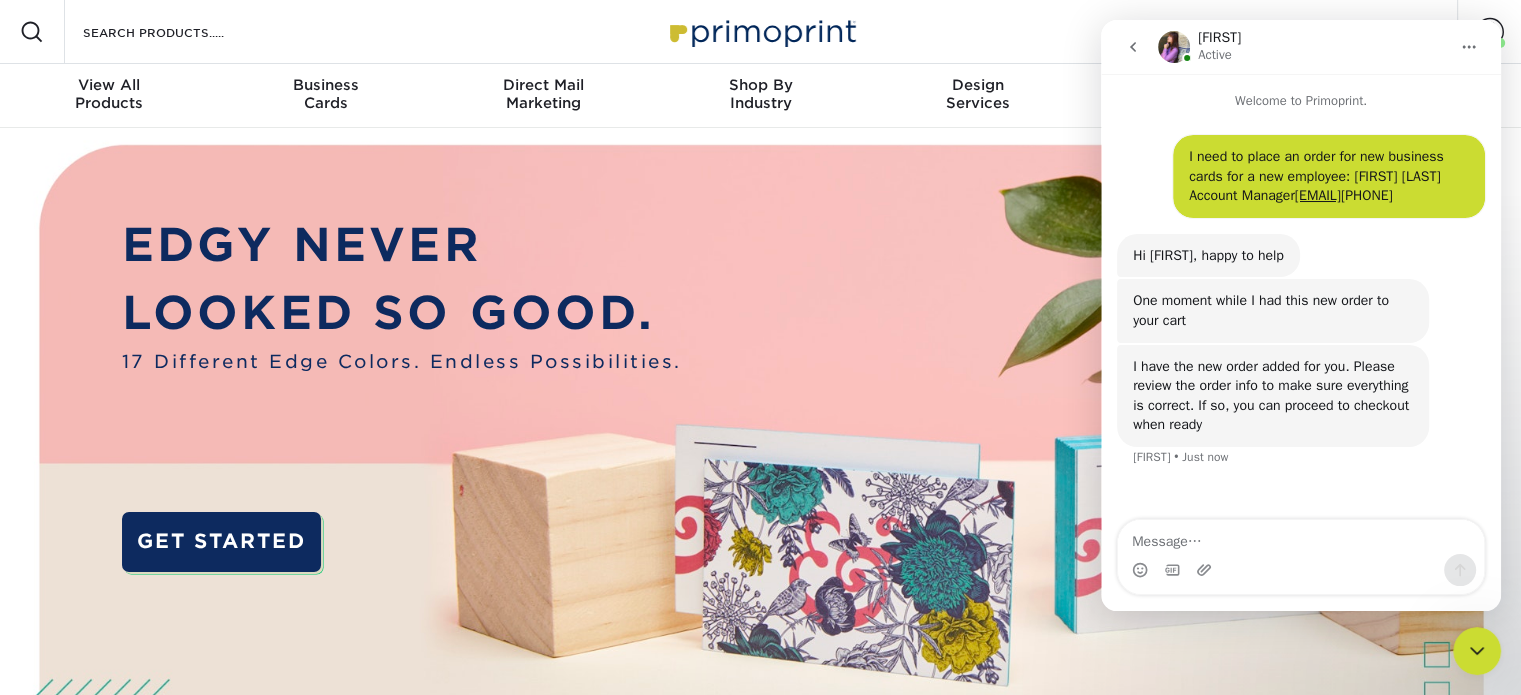 click on "Erica Active" at bounding box center [1303, 47] 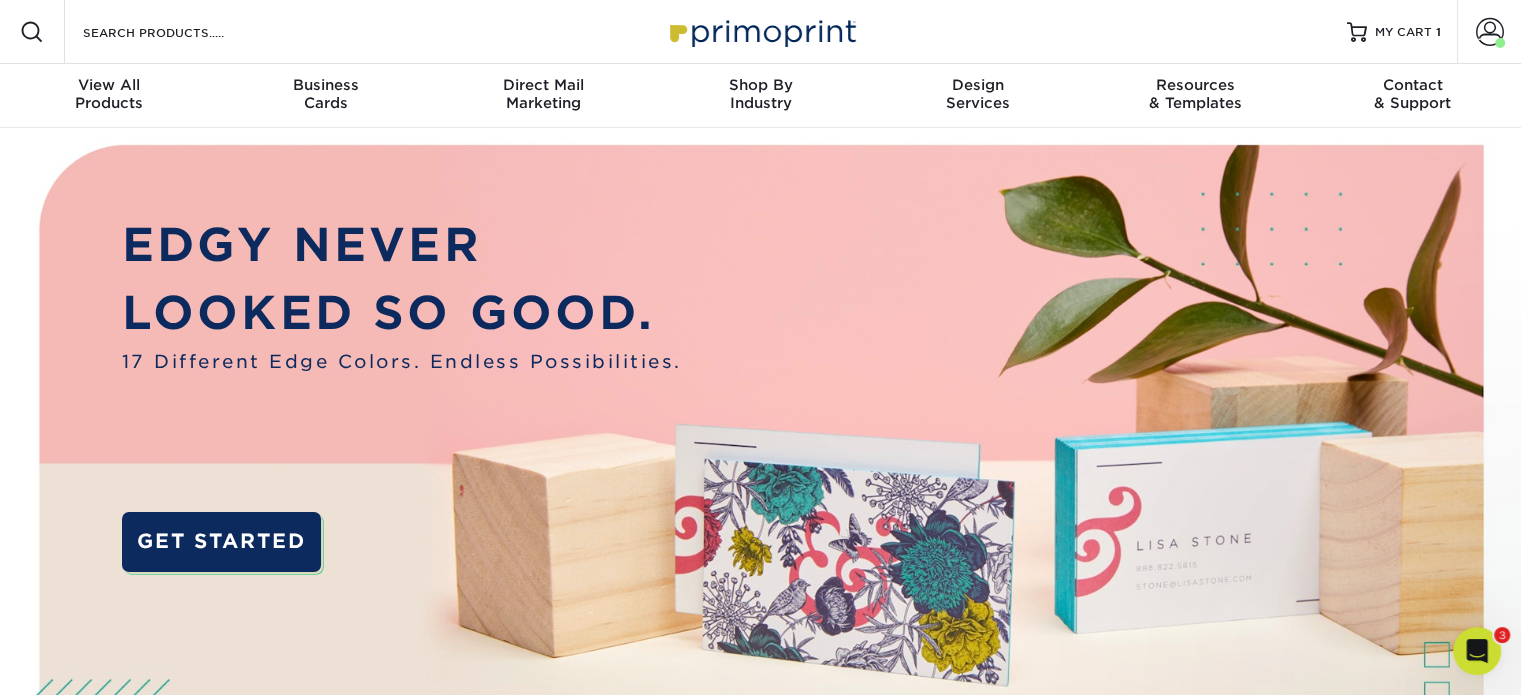 scroll, scrollTop: 0, scrollLeft: 0, axis: both 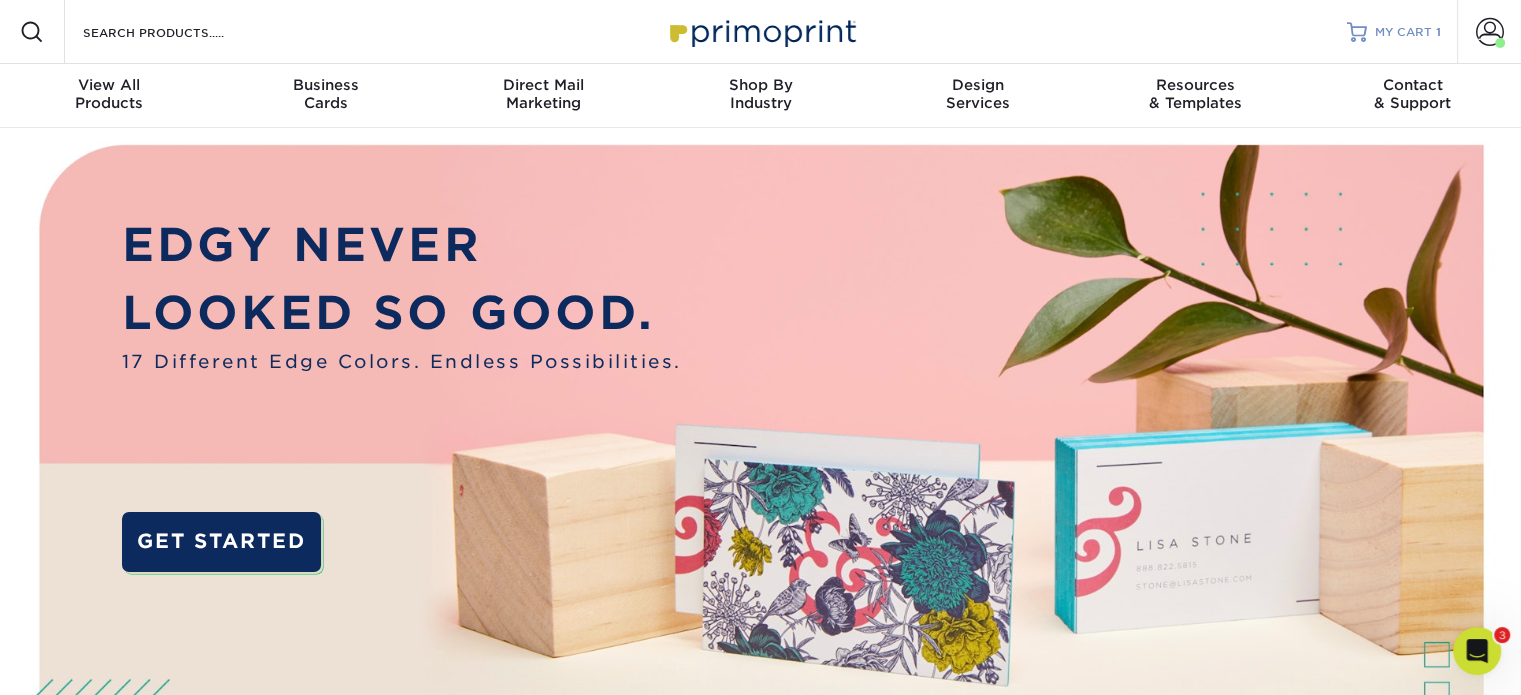 click on "MY CART" at bounding box center (1403, 32) 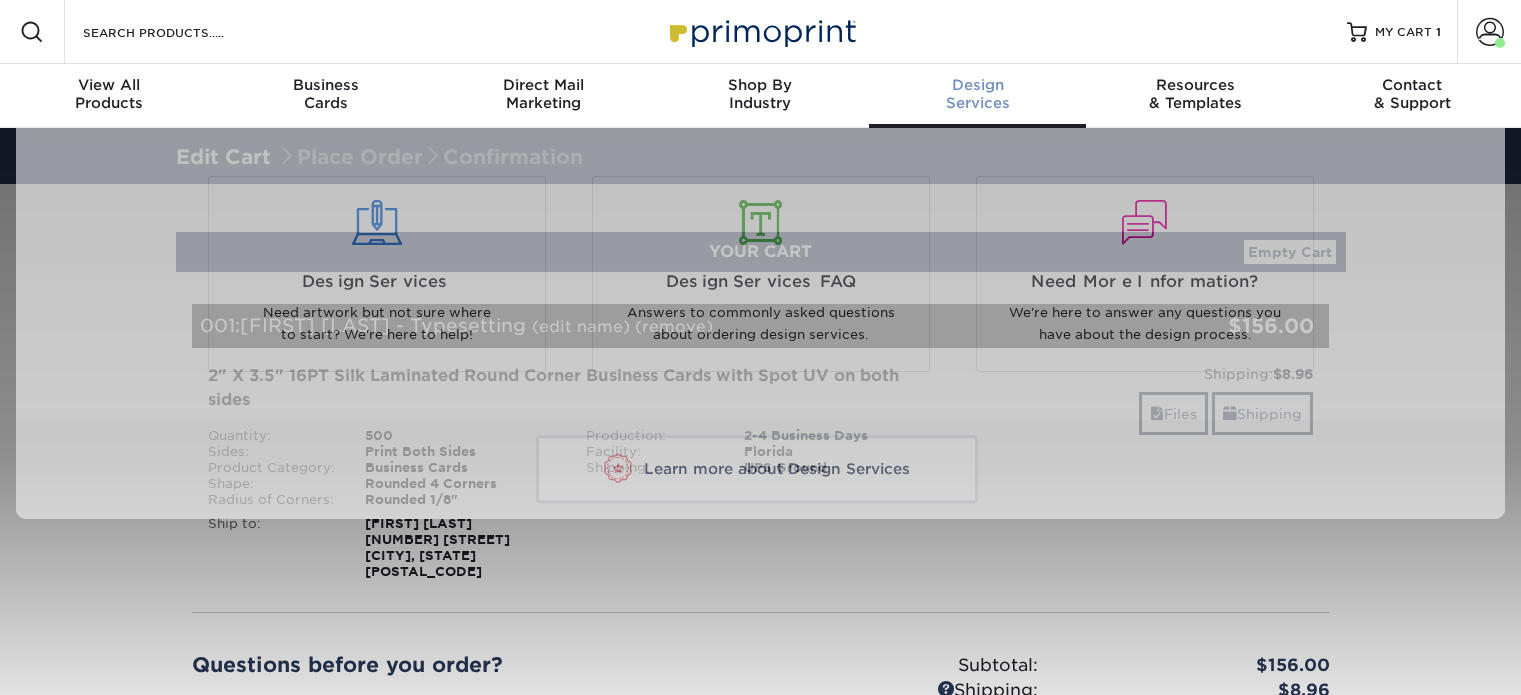scroll, scrollTop: 0, scrollLeft: 0, axis: both 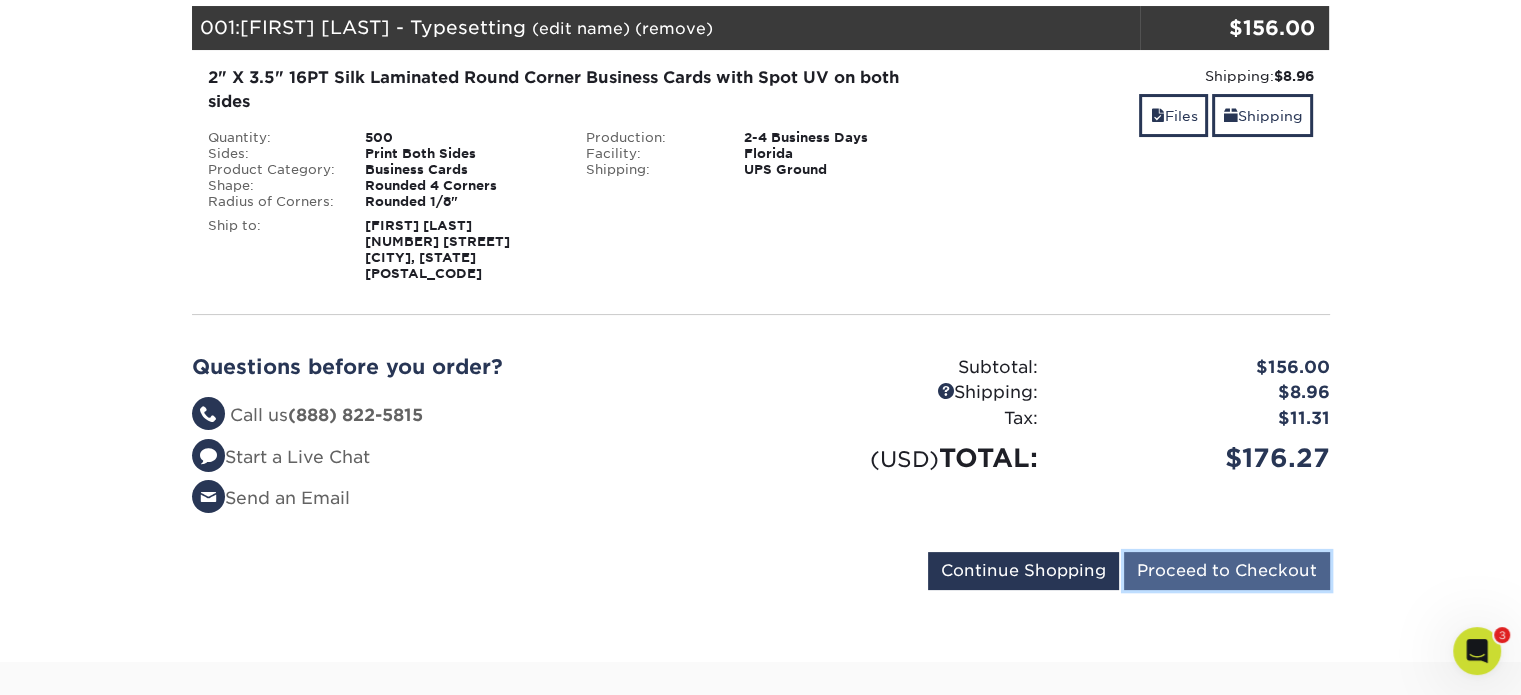 click on "Proceed to Checkout" at bounding box center (1227, 571) 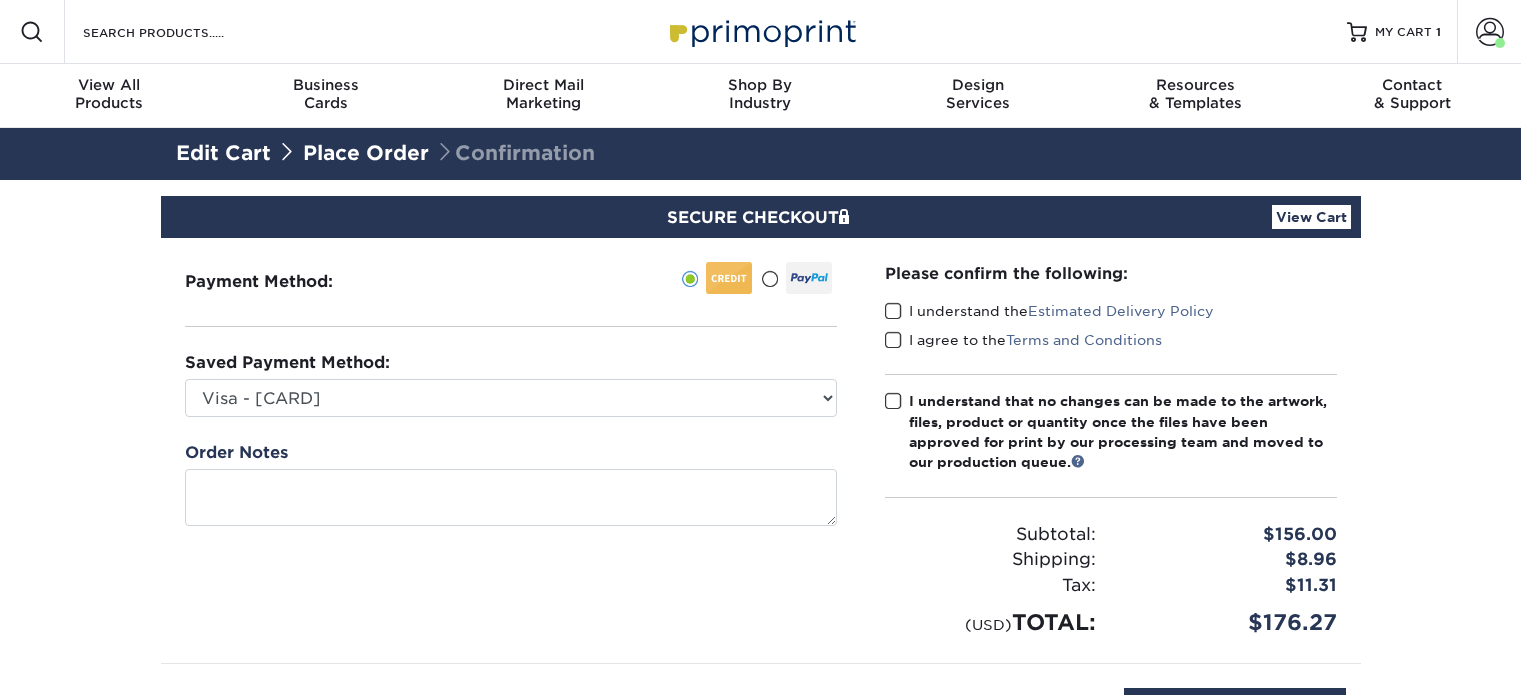 scroll, scrollTop: 0, scrollLeft: 0, axis: both 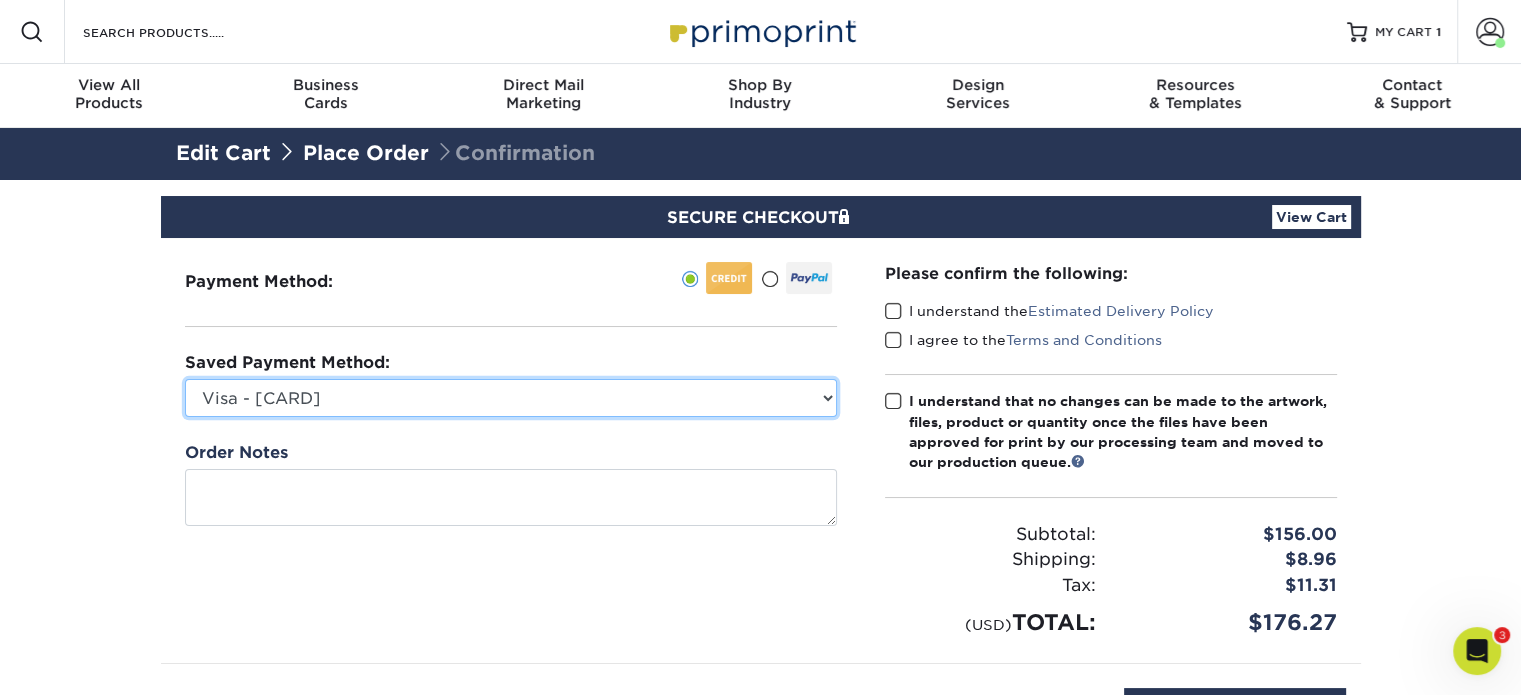 click on "Visa - XXXX5110 Visa - XXXX6135 Visa - XXXX4068 Visa - XXXX7470 Visa - XXXX8073 Visa - XXXX8335 New Credit Card" at bounding box center (511, 398) 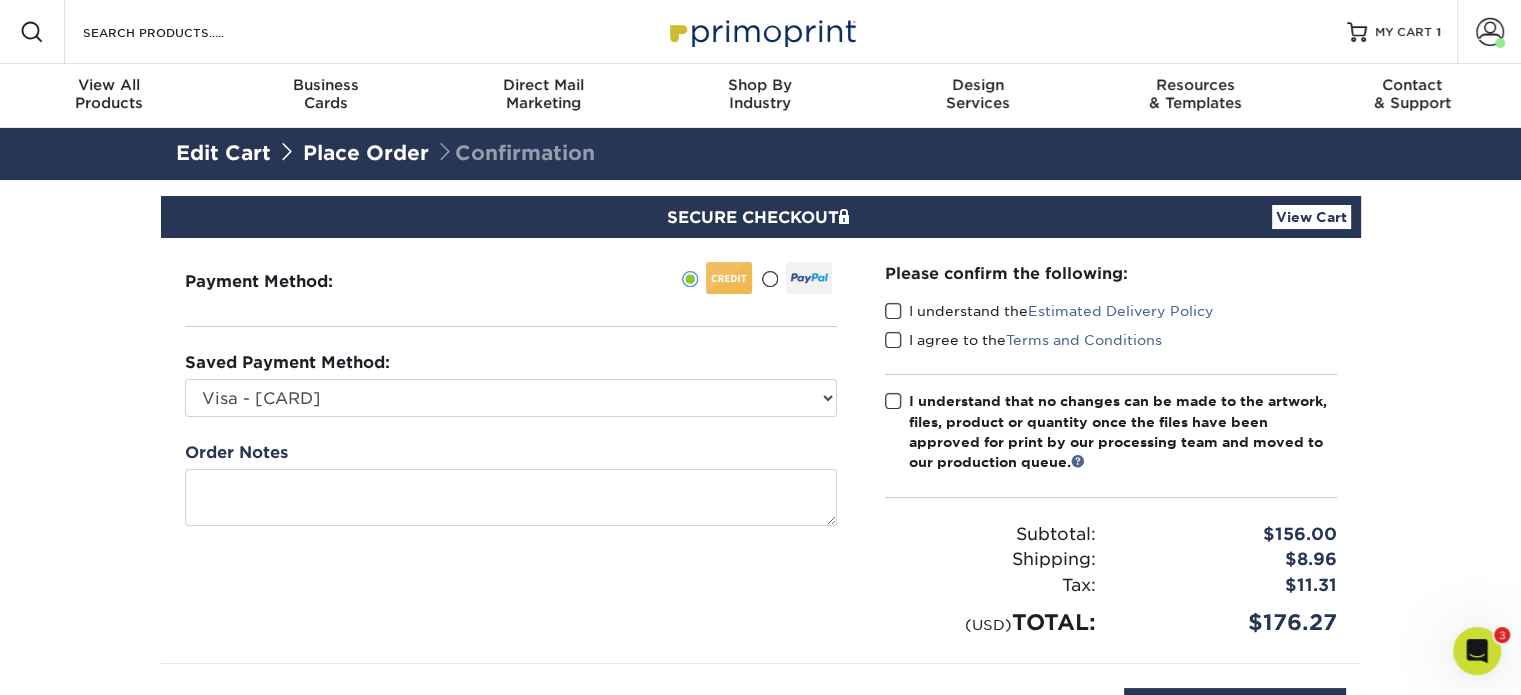 click at bounding box center (893, 311) 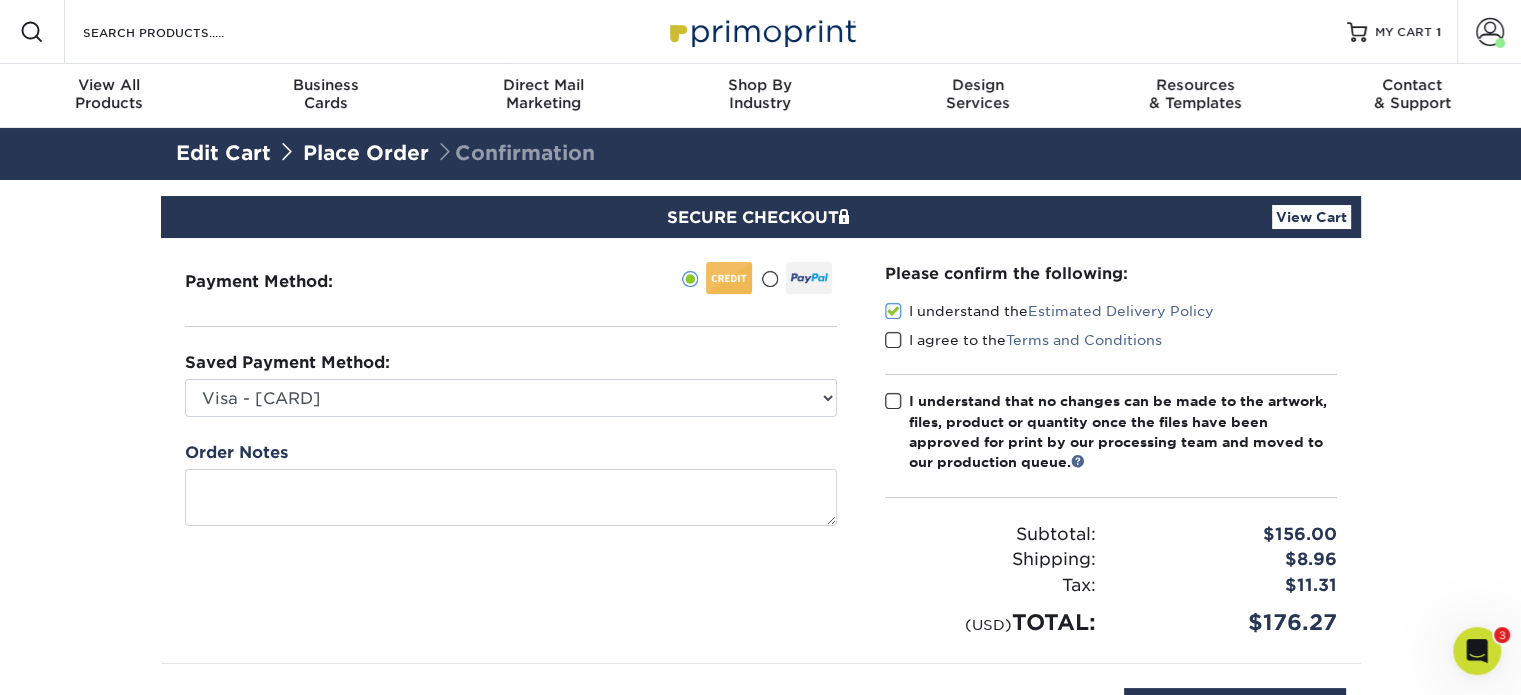 click at bounding box center (893, 340) 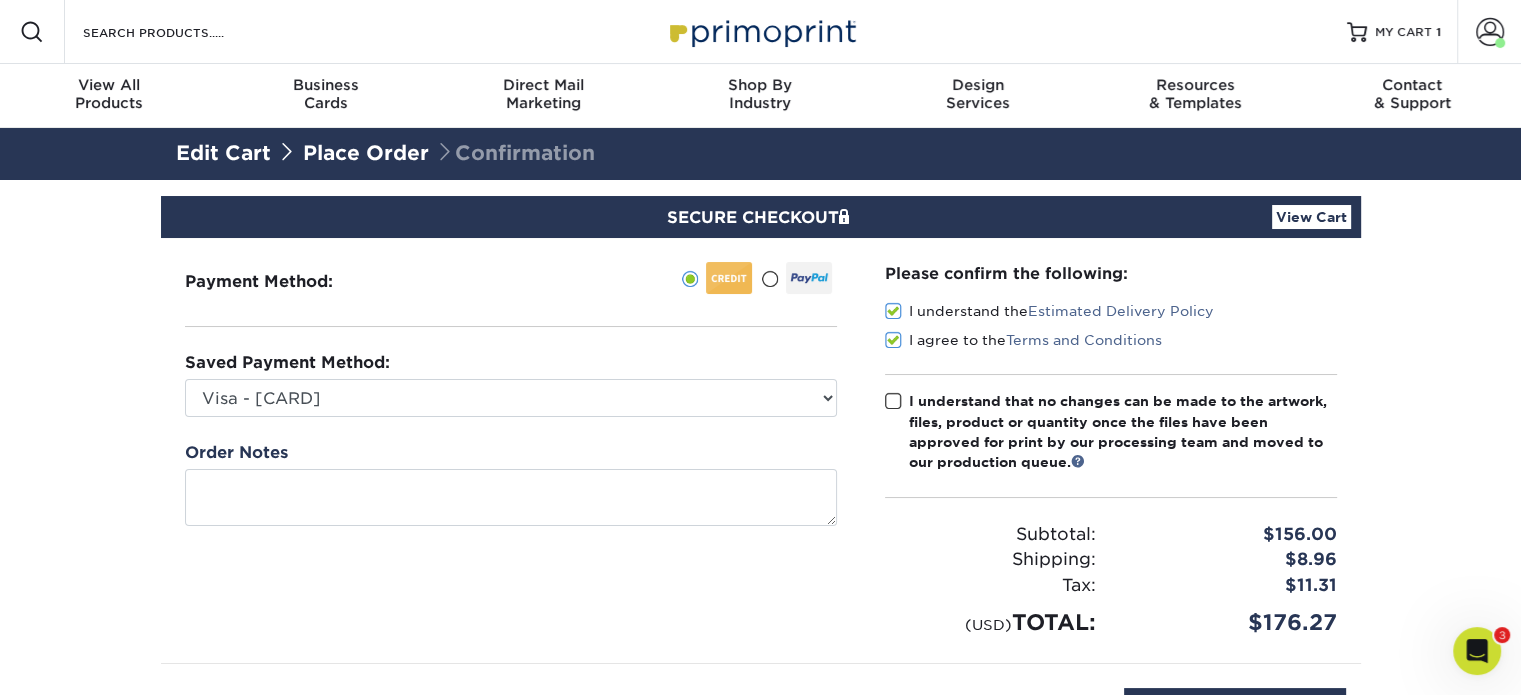 click at bounding box center (893, 401) 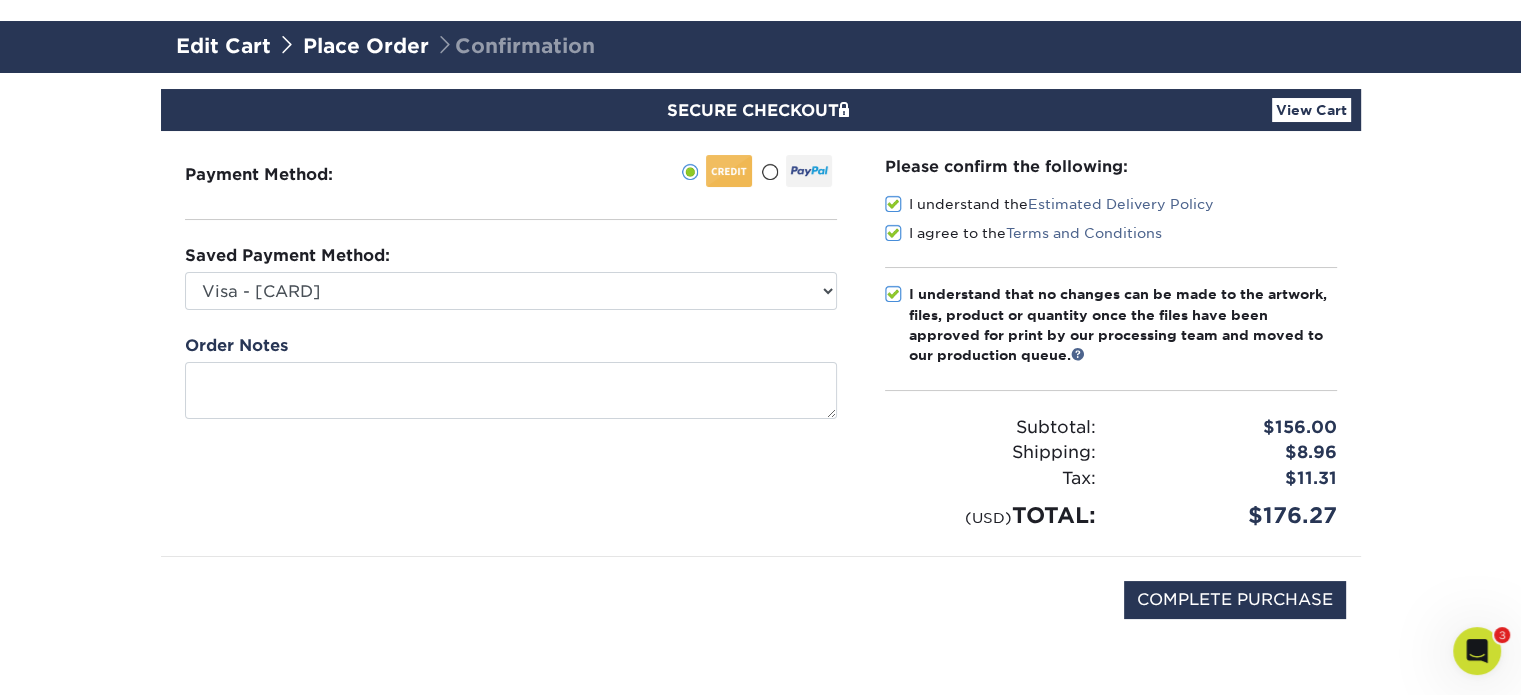 scroll, scrollTop: 108, scrollLeft: 0, axis: vertical 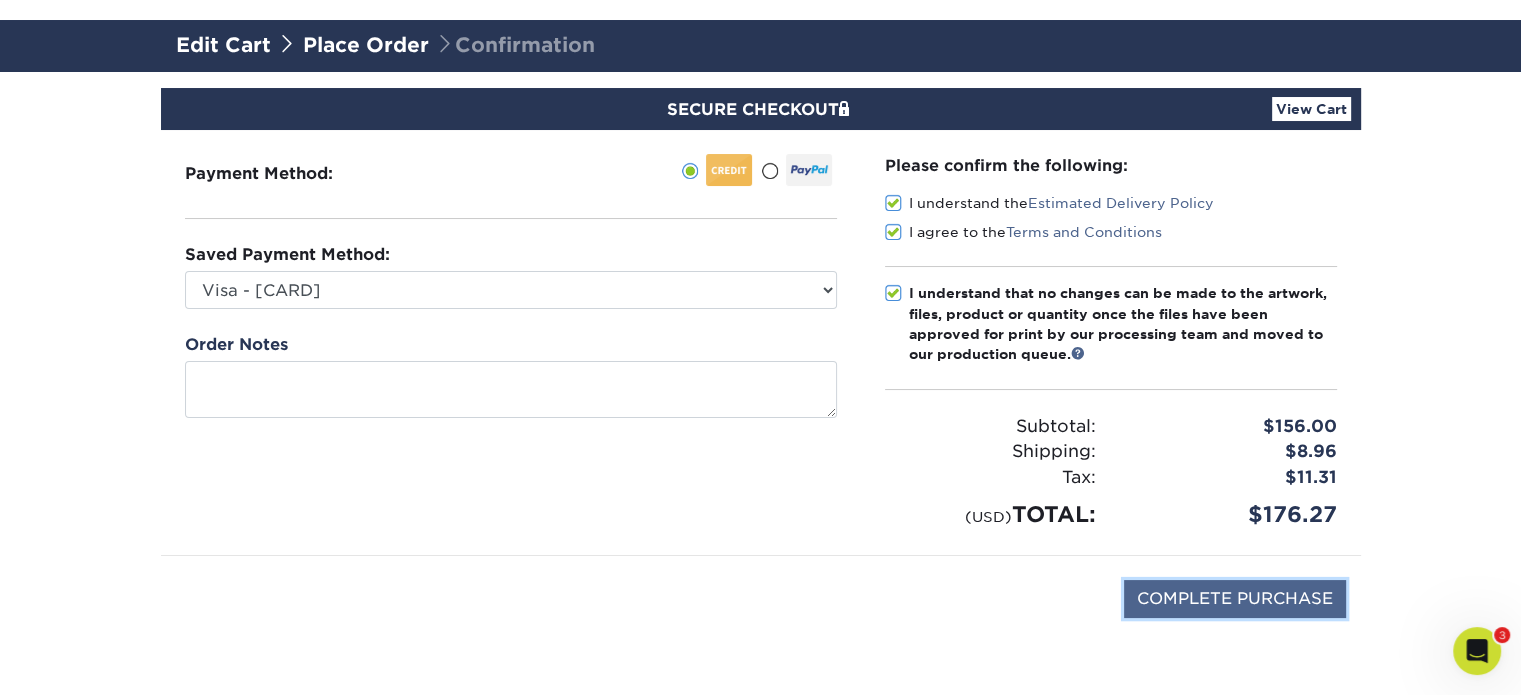 click on "COMPLETE PURCHASE" at bounding box center (1235, 599) 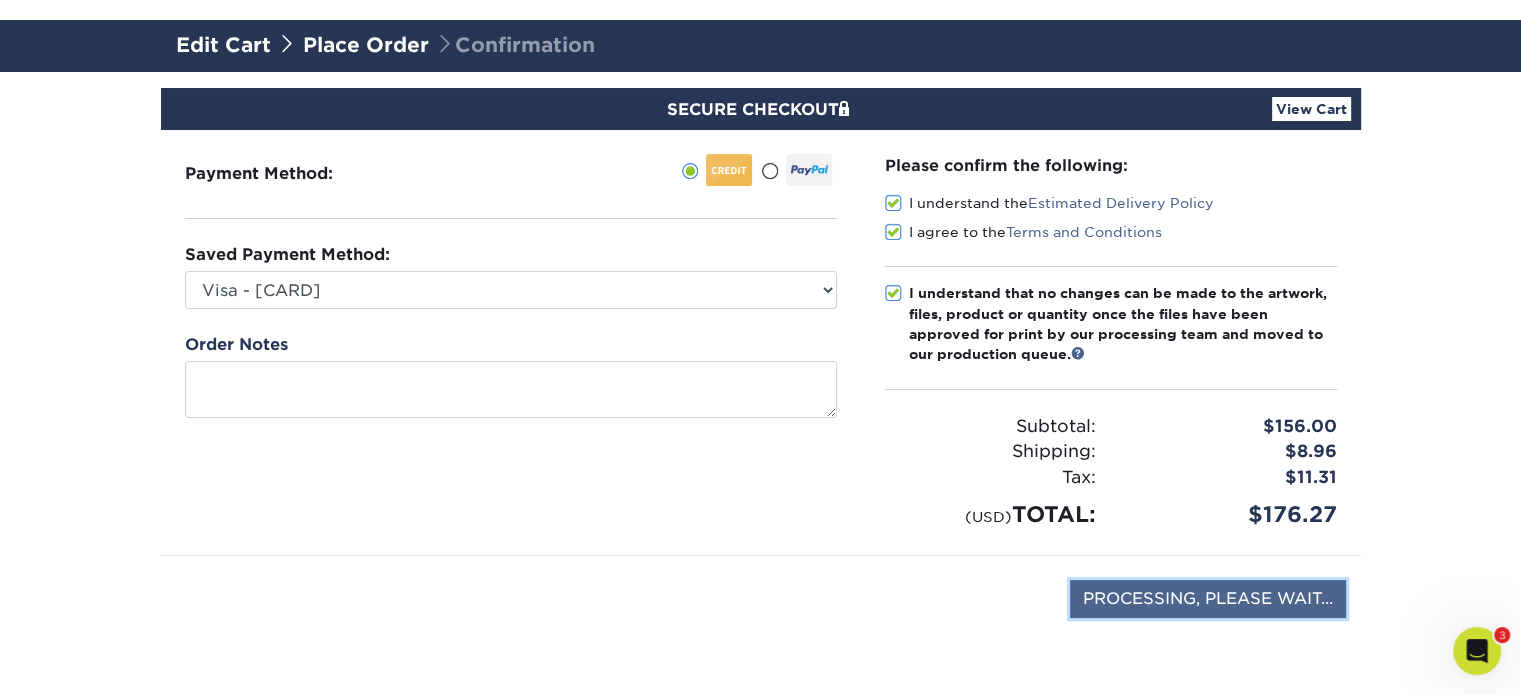 type on "COMPLETE PURCHASE" 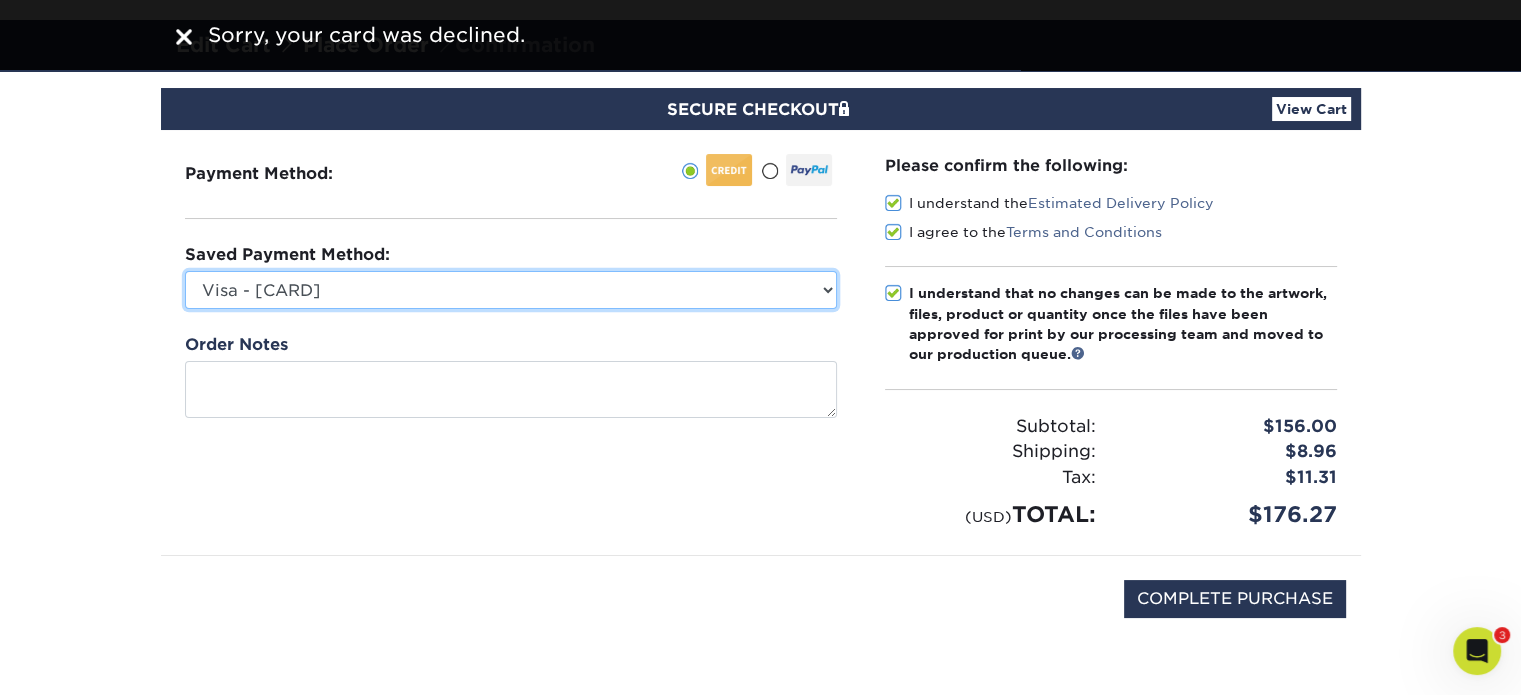 click on "Visa - XXXX5110 Visa - XXXX6135 Visa - XXXX4068 Visa - XXXX7470 Visa - XXXX8073 Visa - XXXX8335 New Credit Card" at bounding box center (511, 290) 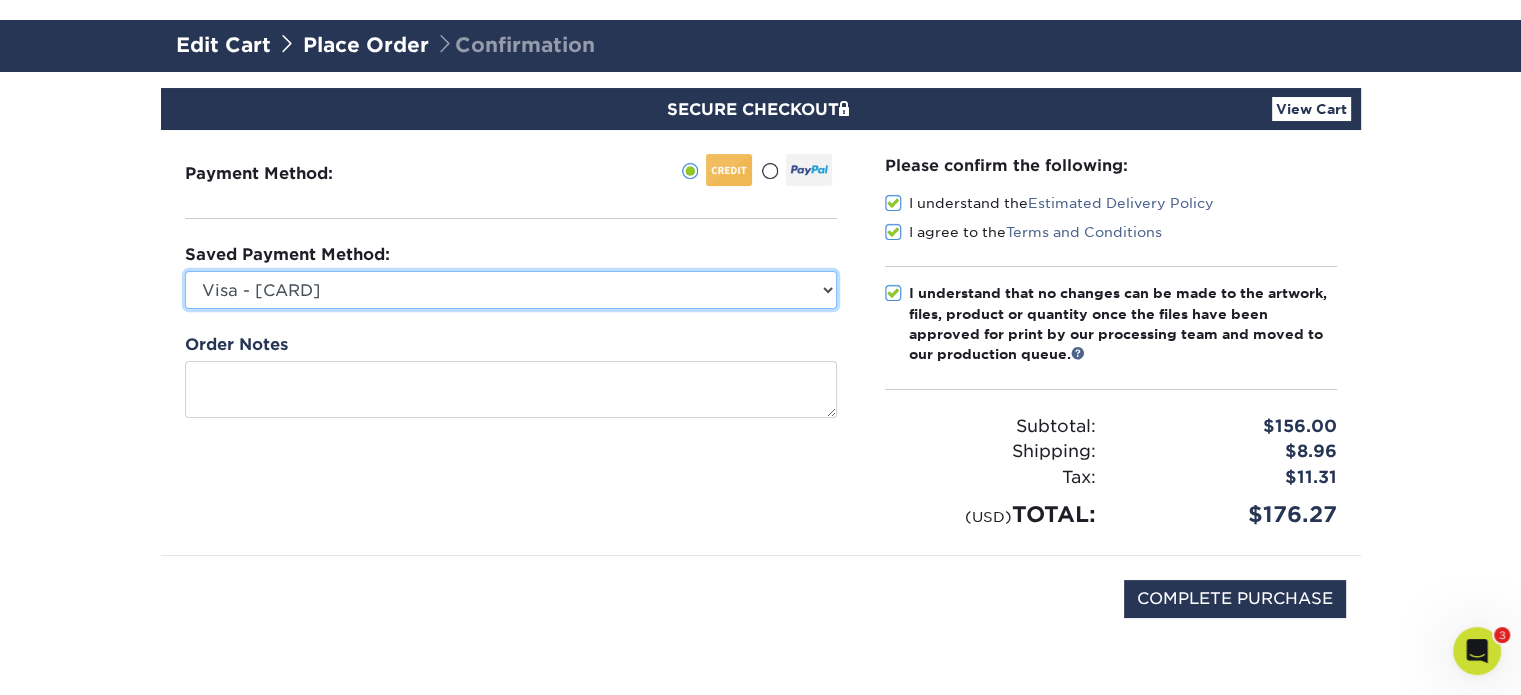 select on "69170" 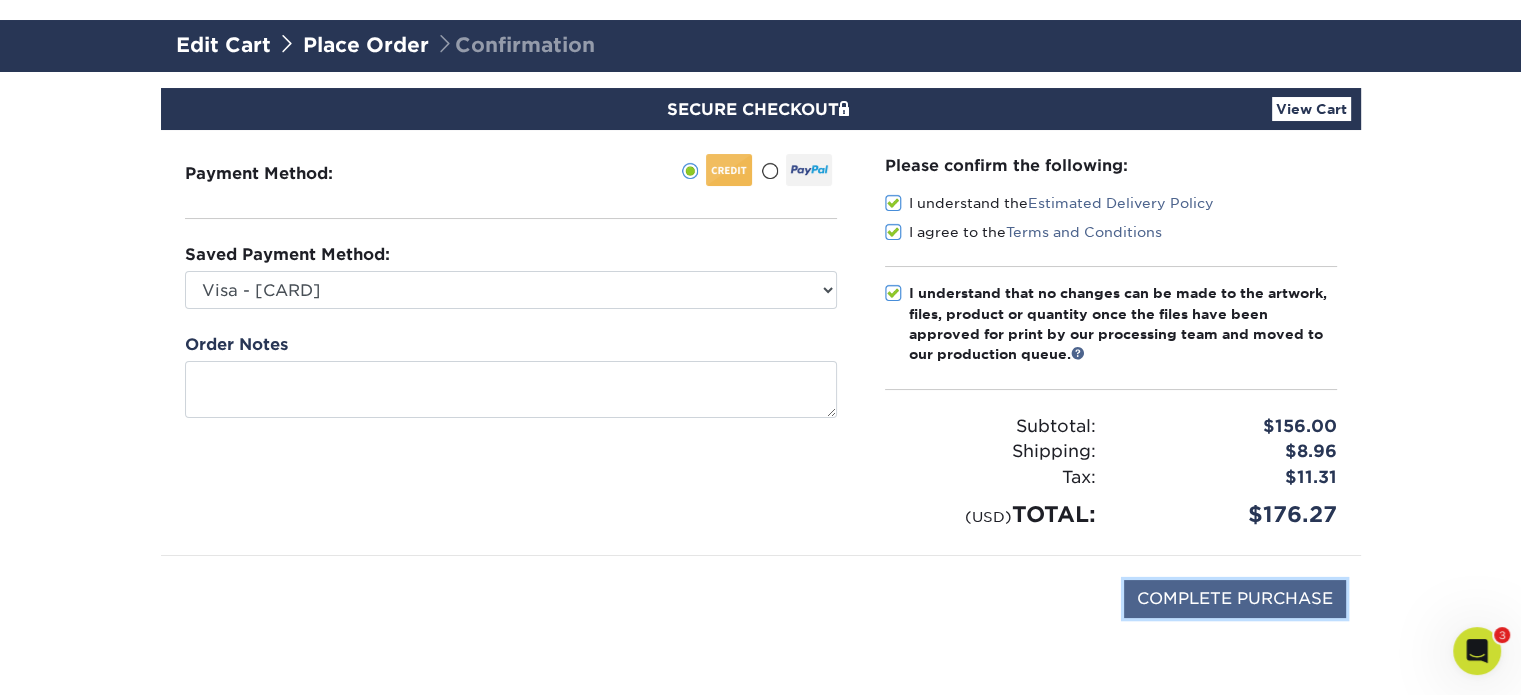click on "COMPLETE PURCHASE" at bounding box center [1235, 599] 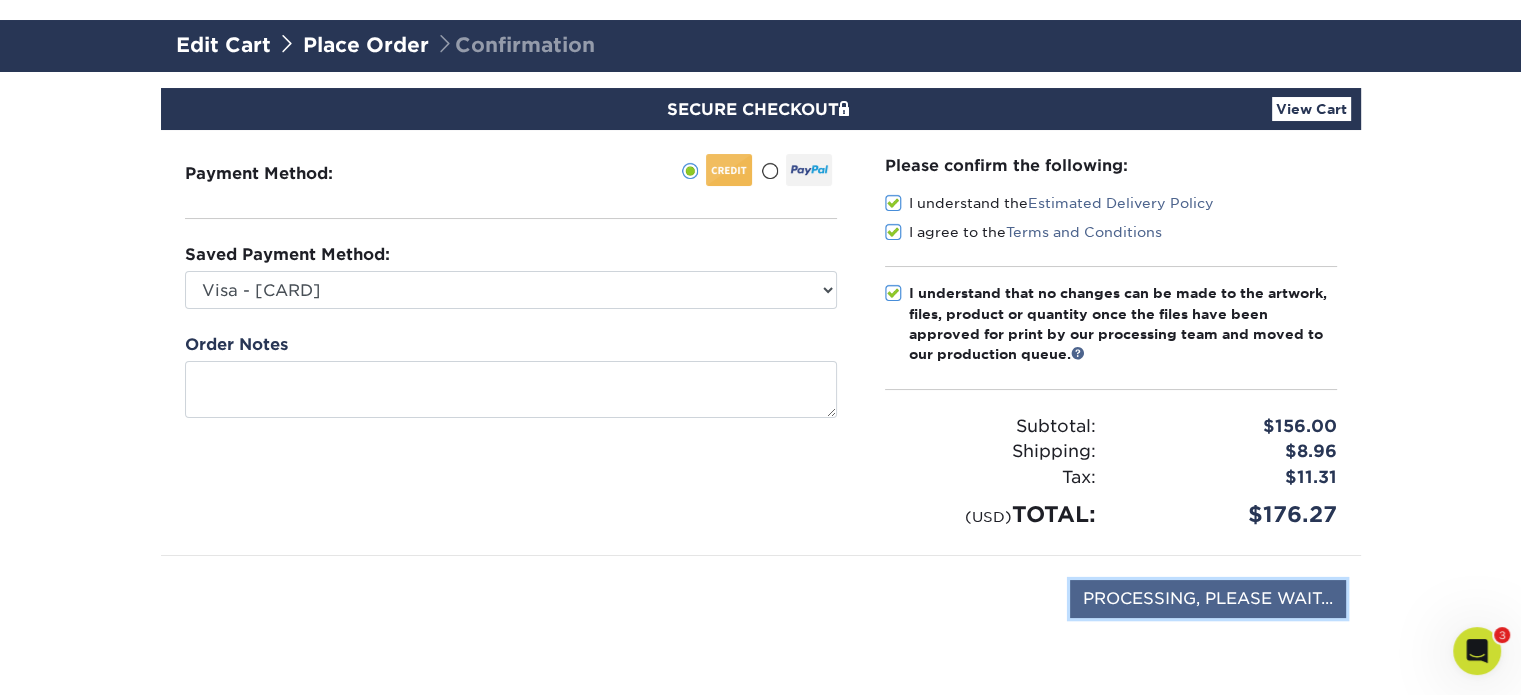 type on "COMPLETE PURCHASE" 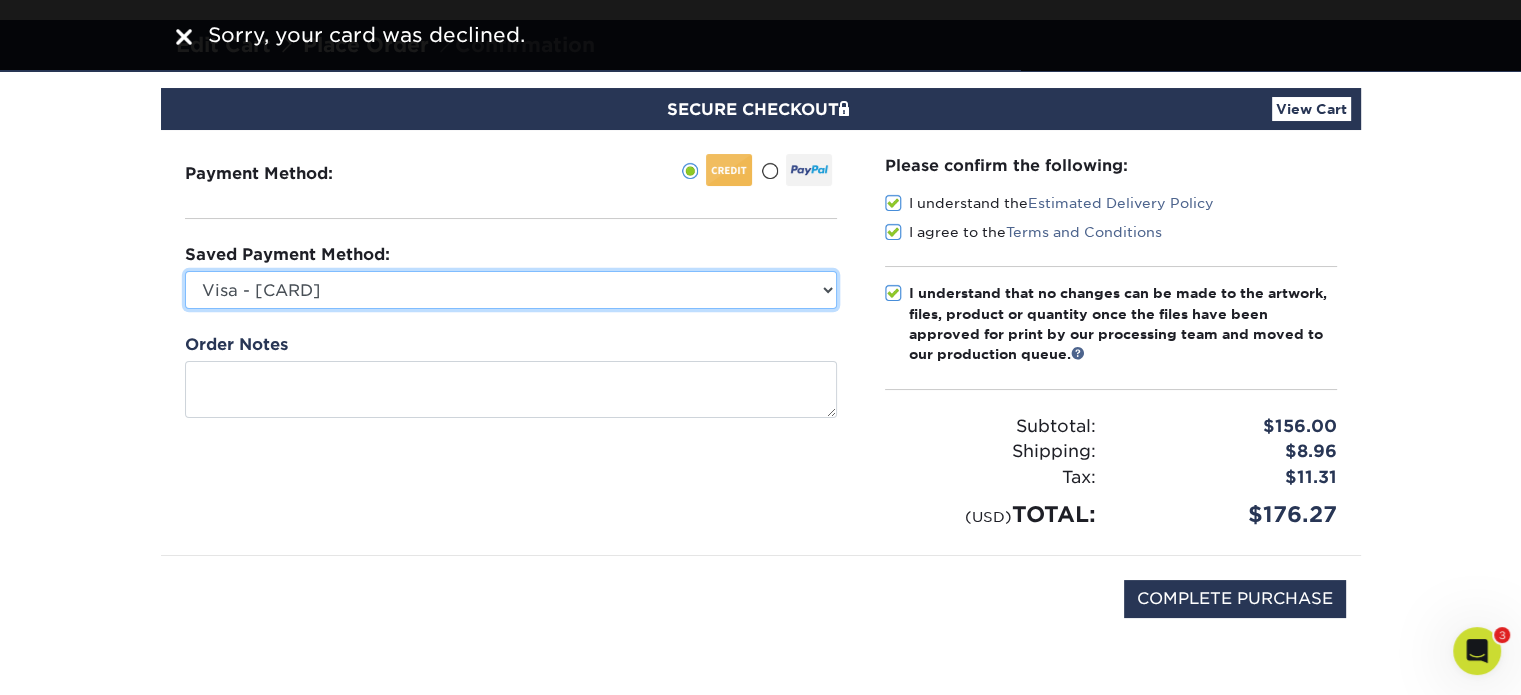 click on "Visa - XXXX5110 Visa - XXXX6135 Visa - XXXX4068 Visa - XXXX7470 Visa - XXXX8073 Visa - XXXX8335 New Credit Card" at bounding box center [511, 290] 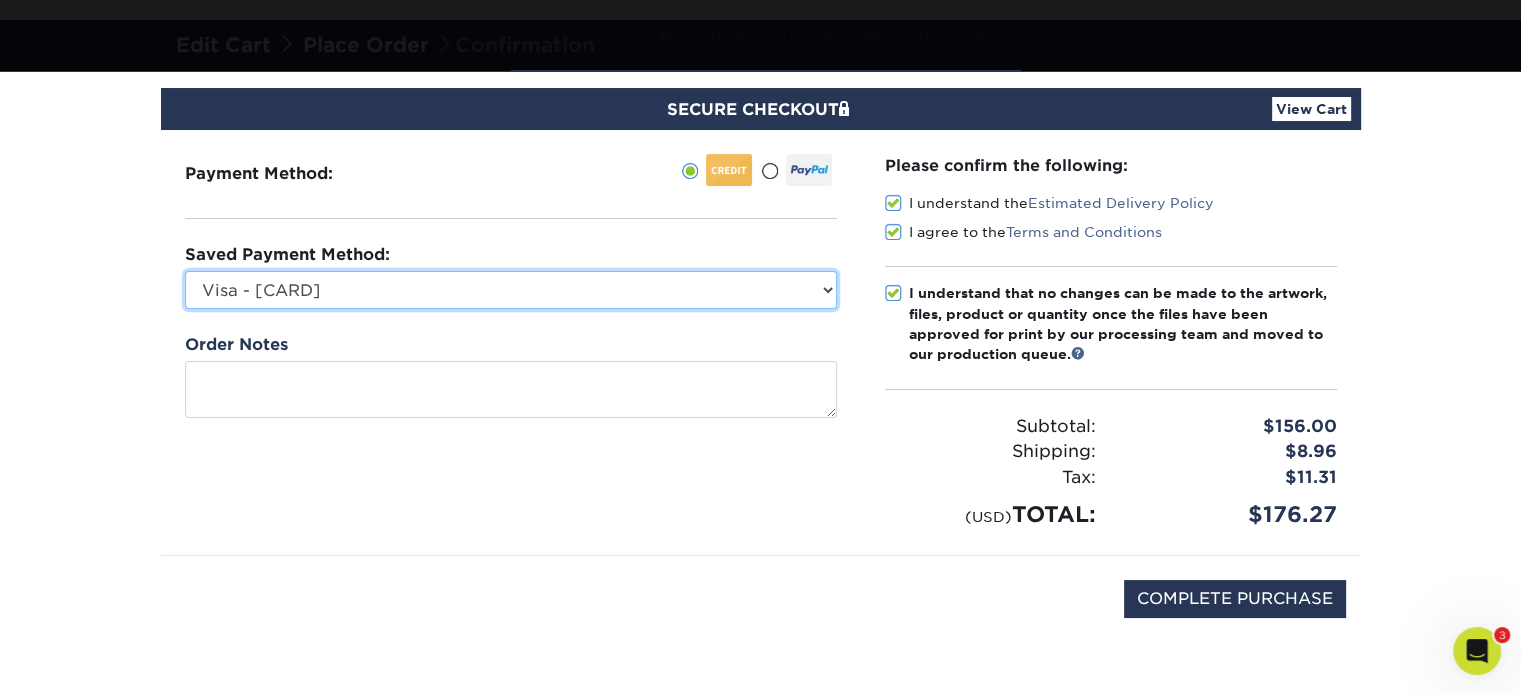 select on "49828" 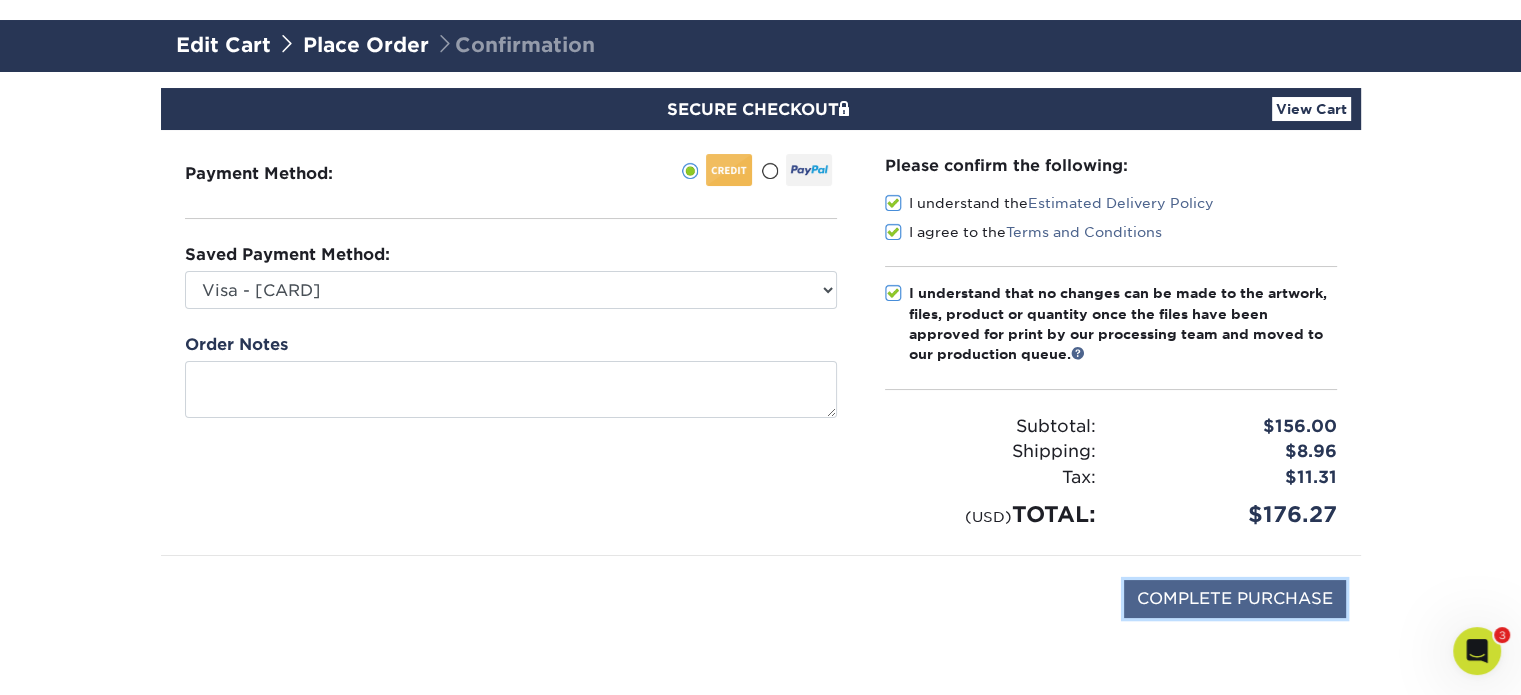 click on "COMPLETE PURCHASE" at bounding box center (1235, 599) 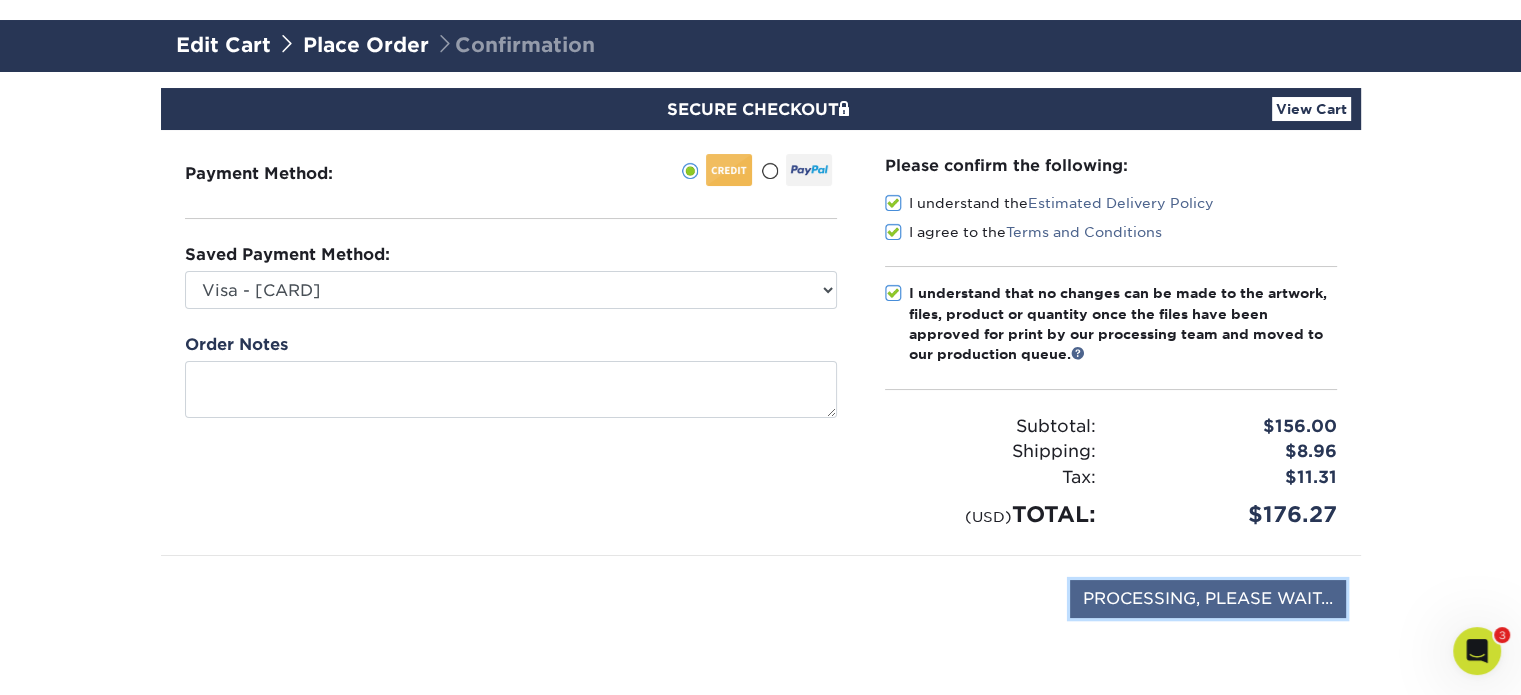 type on "COMPLETE PURCHASE" 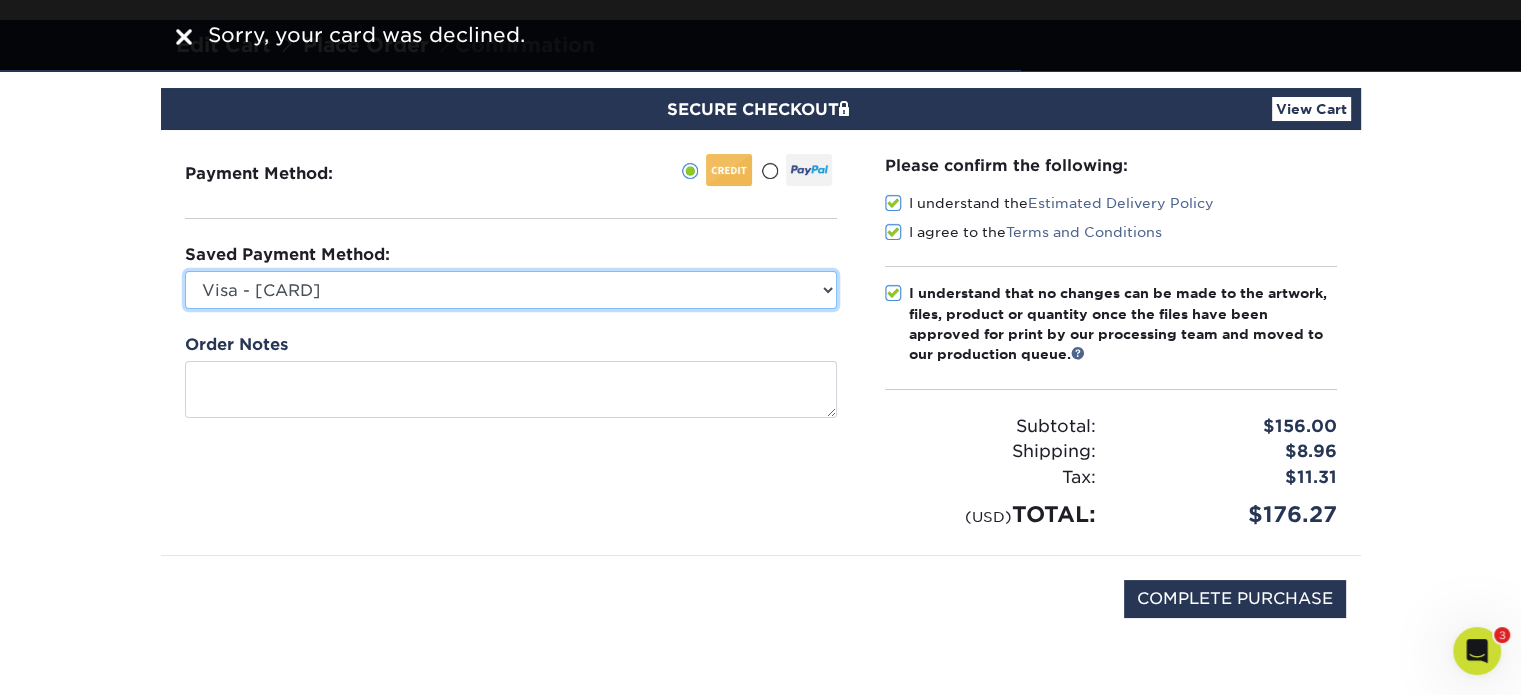 click on "Visa - XXXX5110 Visa - XXXX6135 Visa - XXXX4068 Visa - XXXX7470 Visa - XXXX8073 Visa - XXXX8335 New Credit Card" at bounding box center [511, 290] 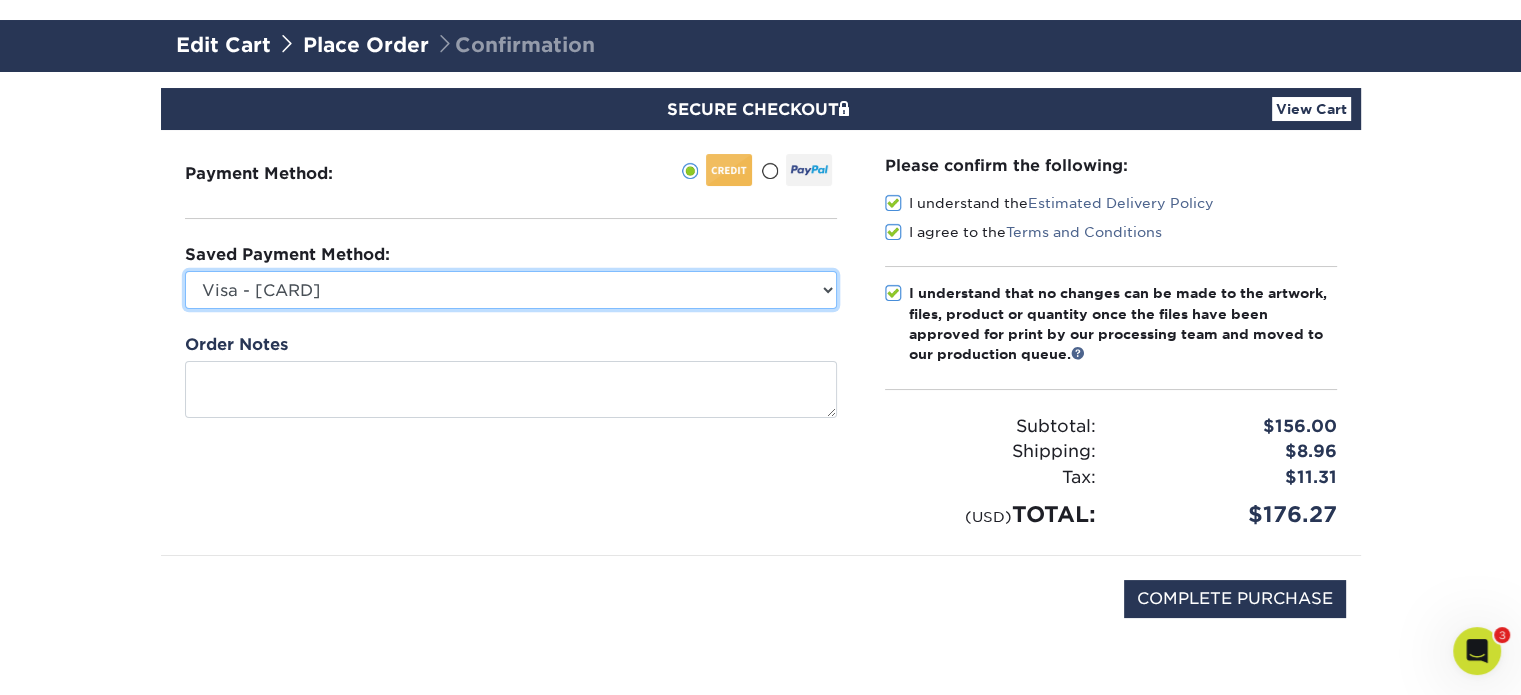 select on "56403" 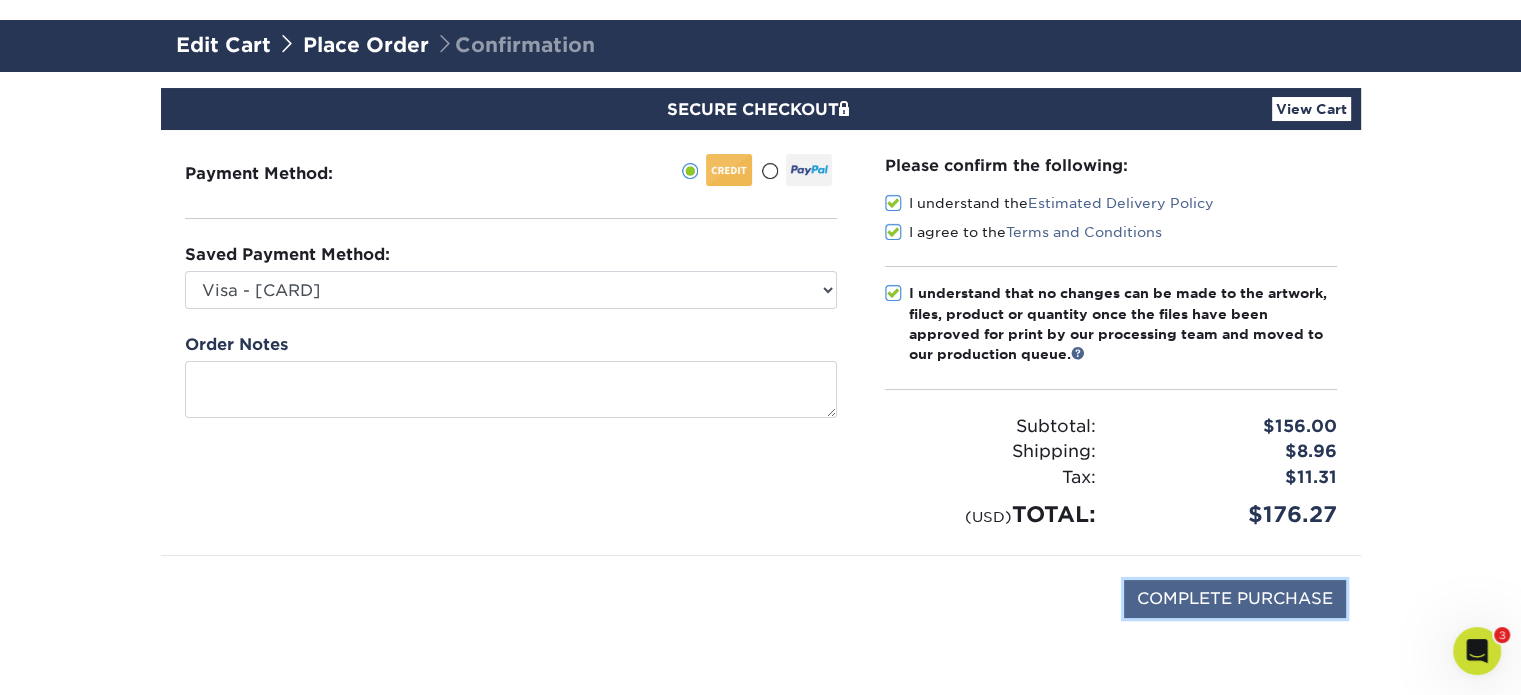 click on "COMPLETE PURCHASE" at bounding box center [1235, 599] 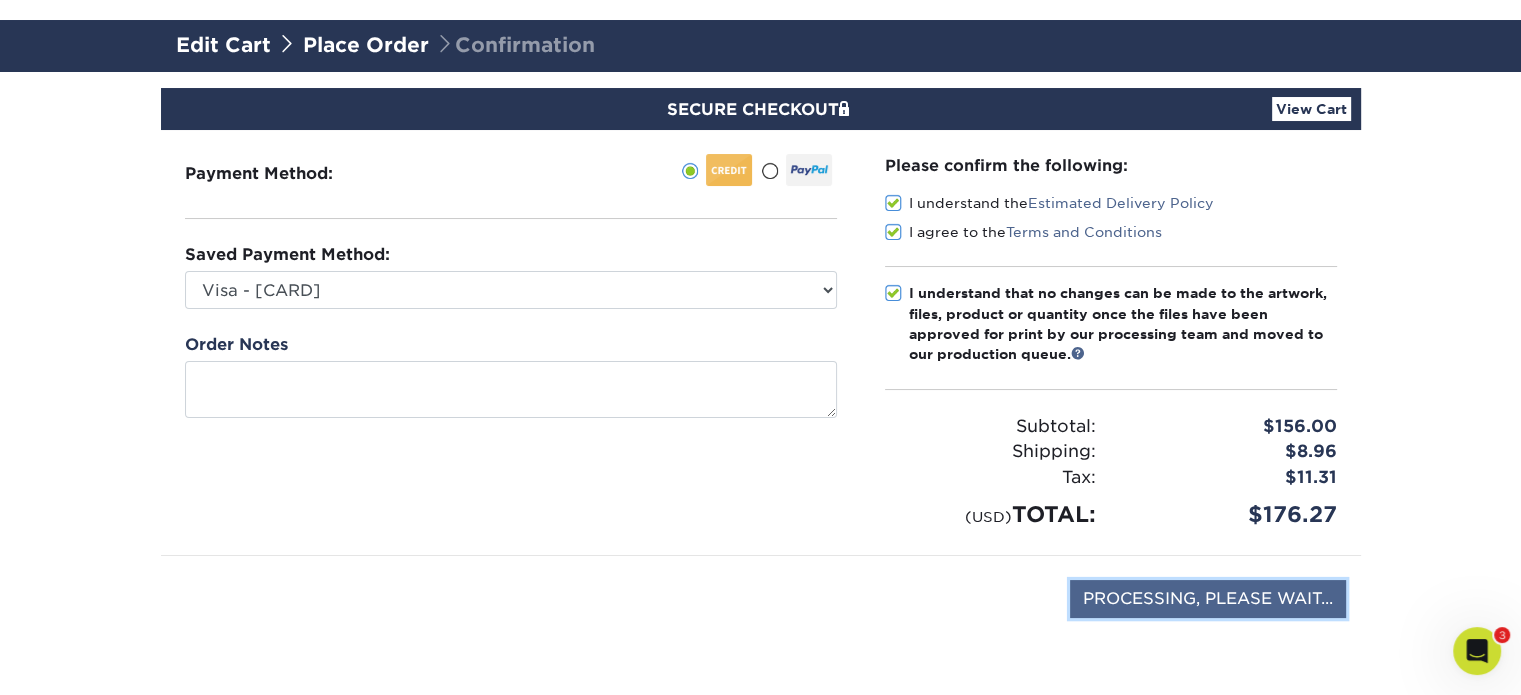 type on "COMPLETE PURCHASE" 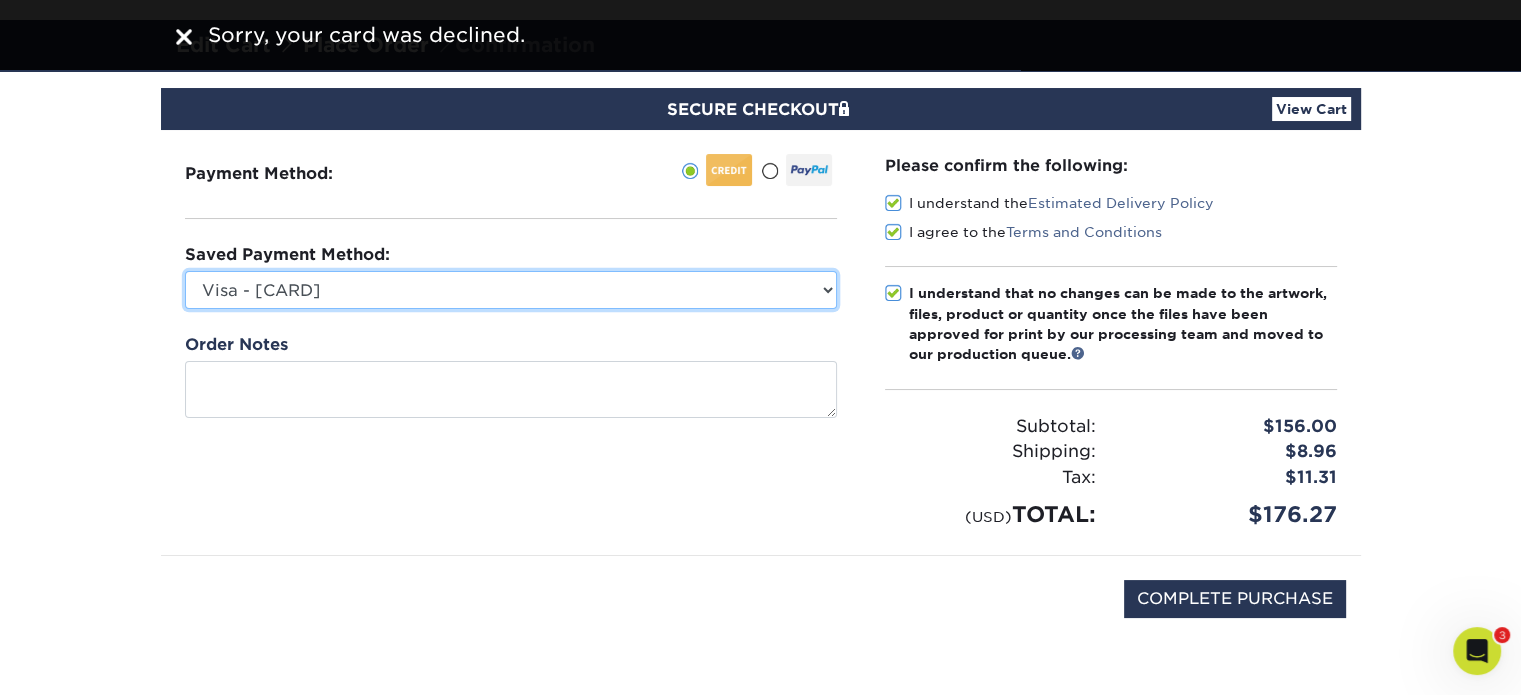 click on "Visa - XXXX5110 Visa - XXXX6135 Visa - XXXX4068 Visa - XXXX7470 Visa - XXXX8073 Visa - XXXX8335 New Credit Card" at bounding box center (511, 290) 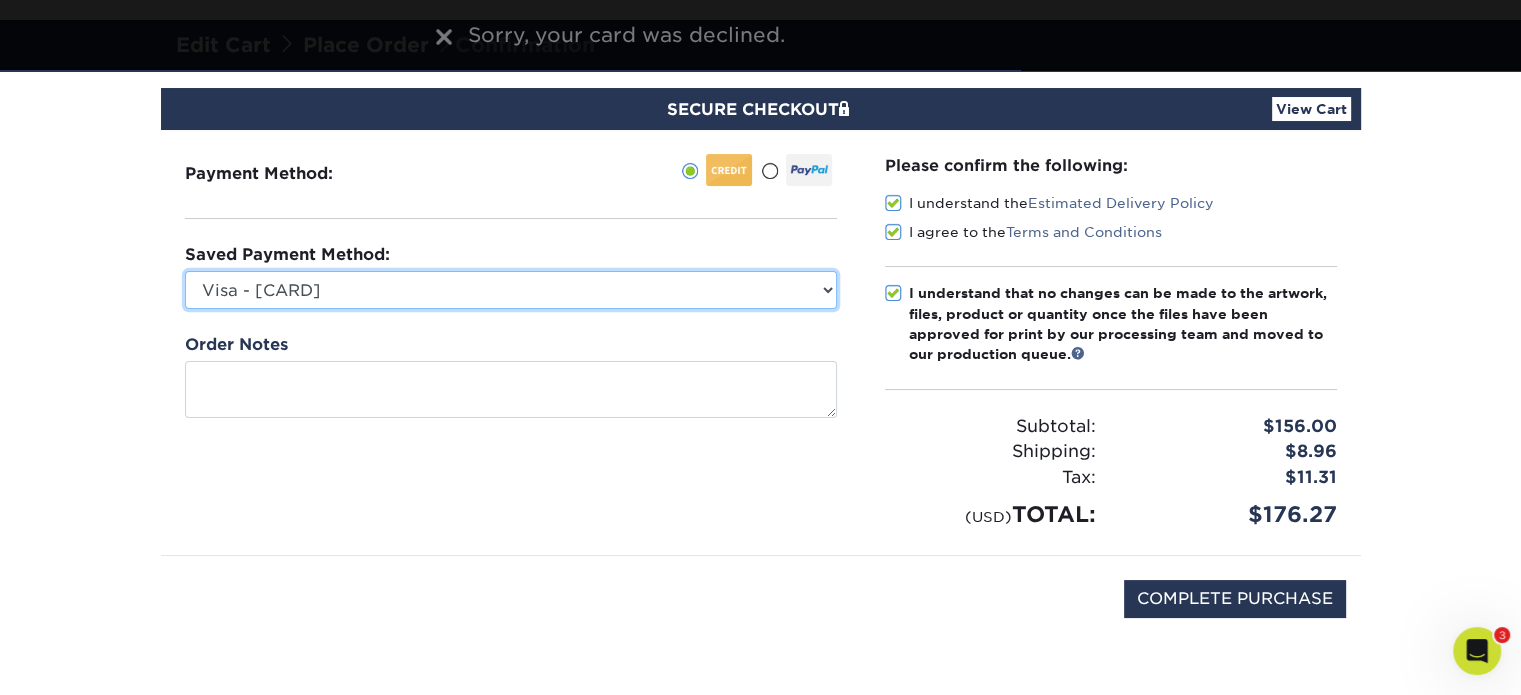 select on "71426" 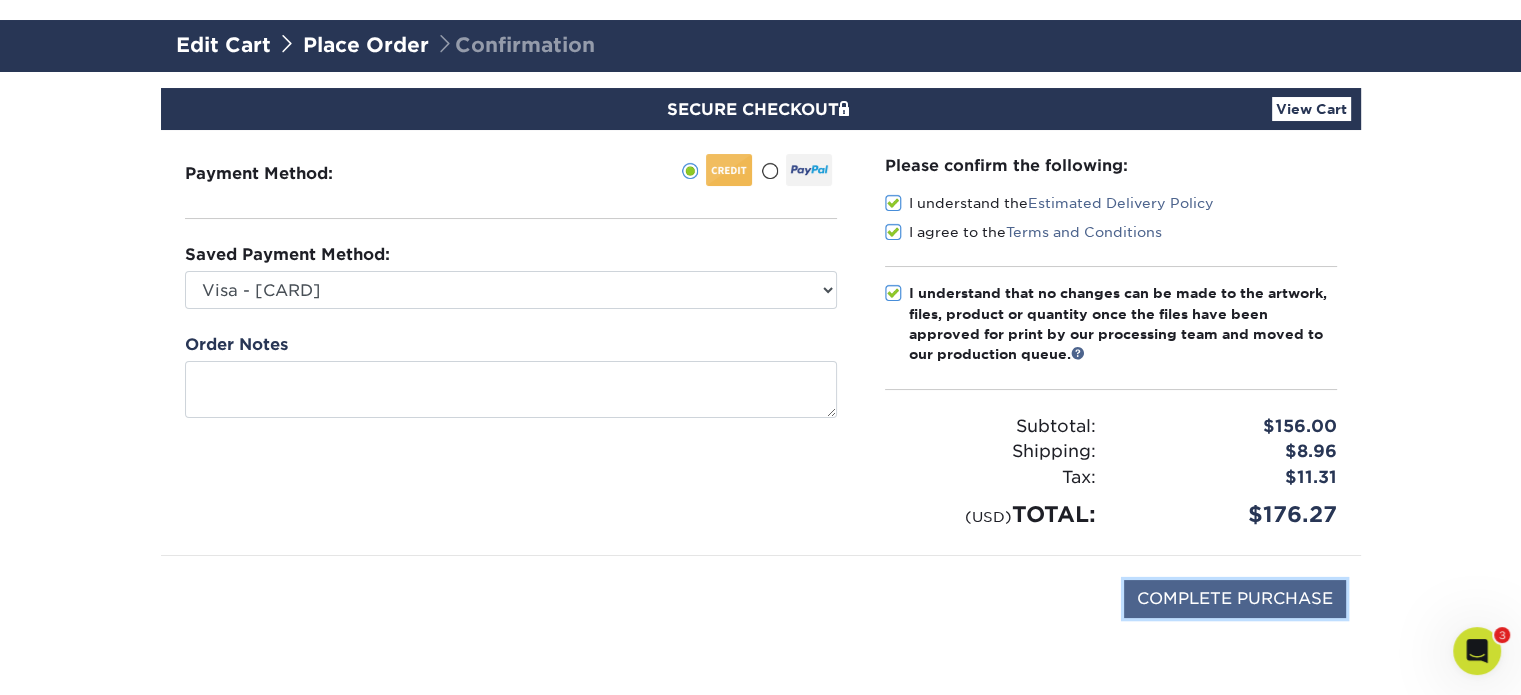 click on "COMPLETE PURCHASE" at bounding box center (1235, 599) 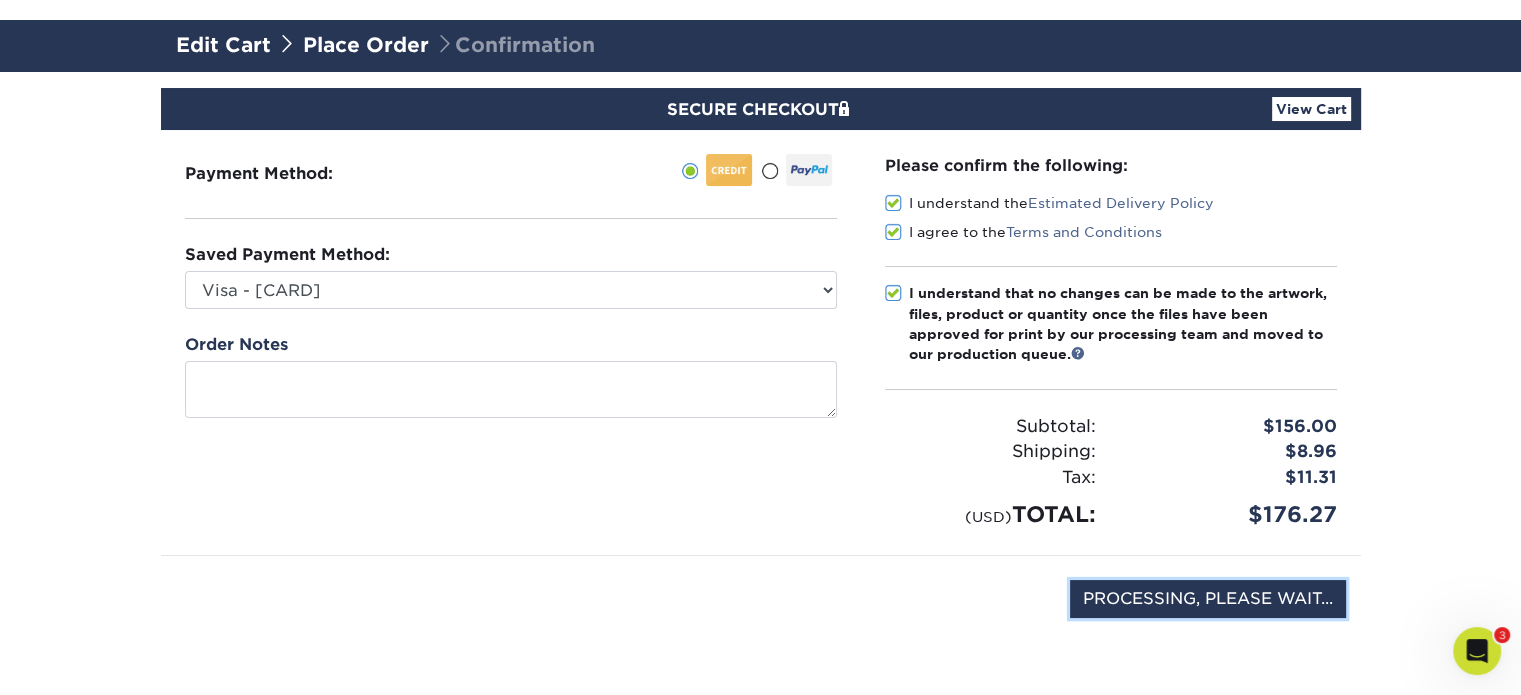 type on "COMPLETE PURCHASE" 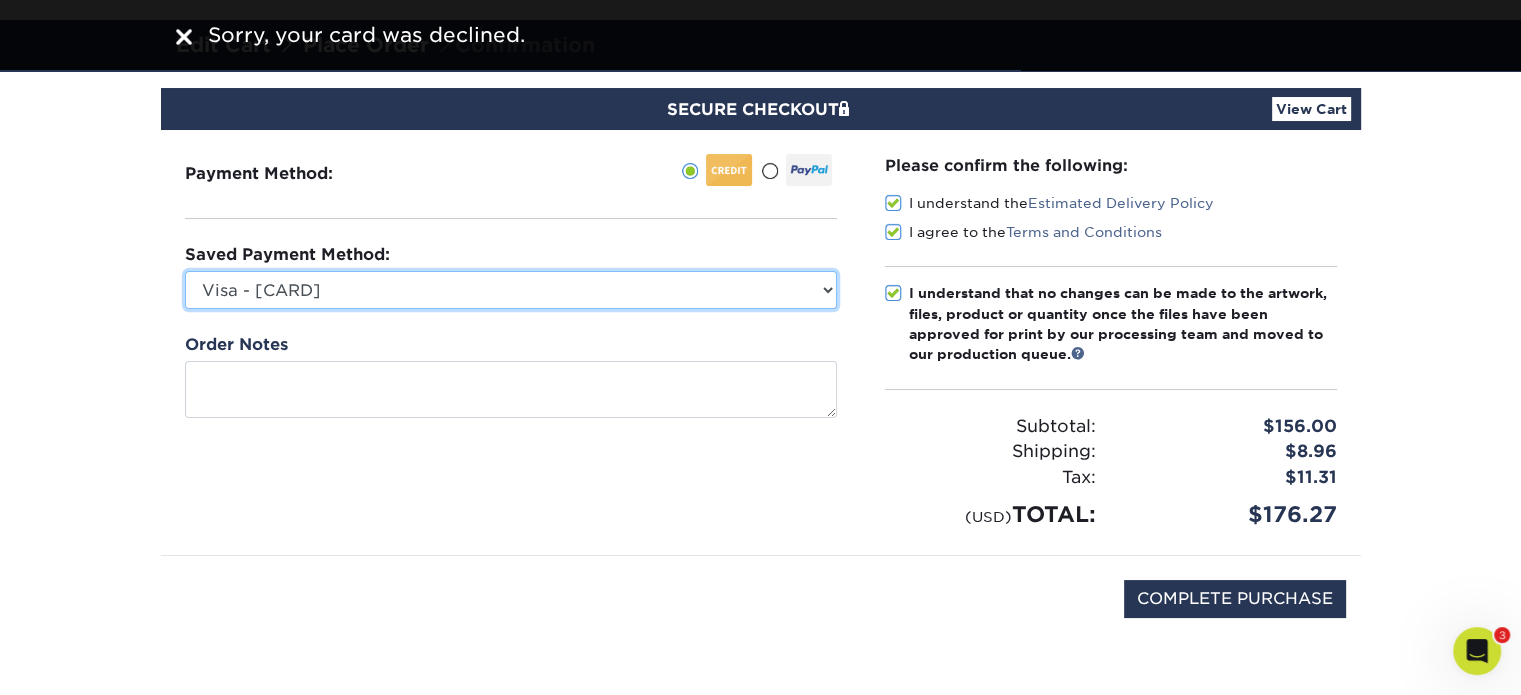 click on "Visa - XXXX5110 Visa - XXXX6135 Visa - XXXX4068 Visa - XXXX7470 Visa - XXXX8073 Visa - XXXX8335 New Credit Card" at bounding box center [511, 290] 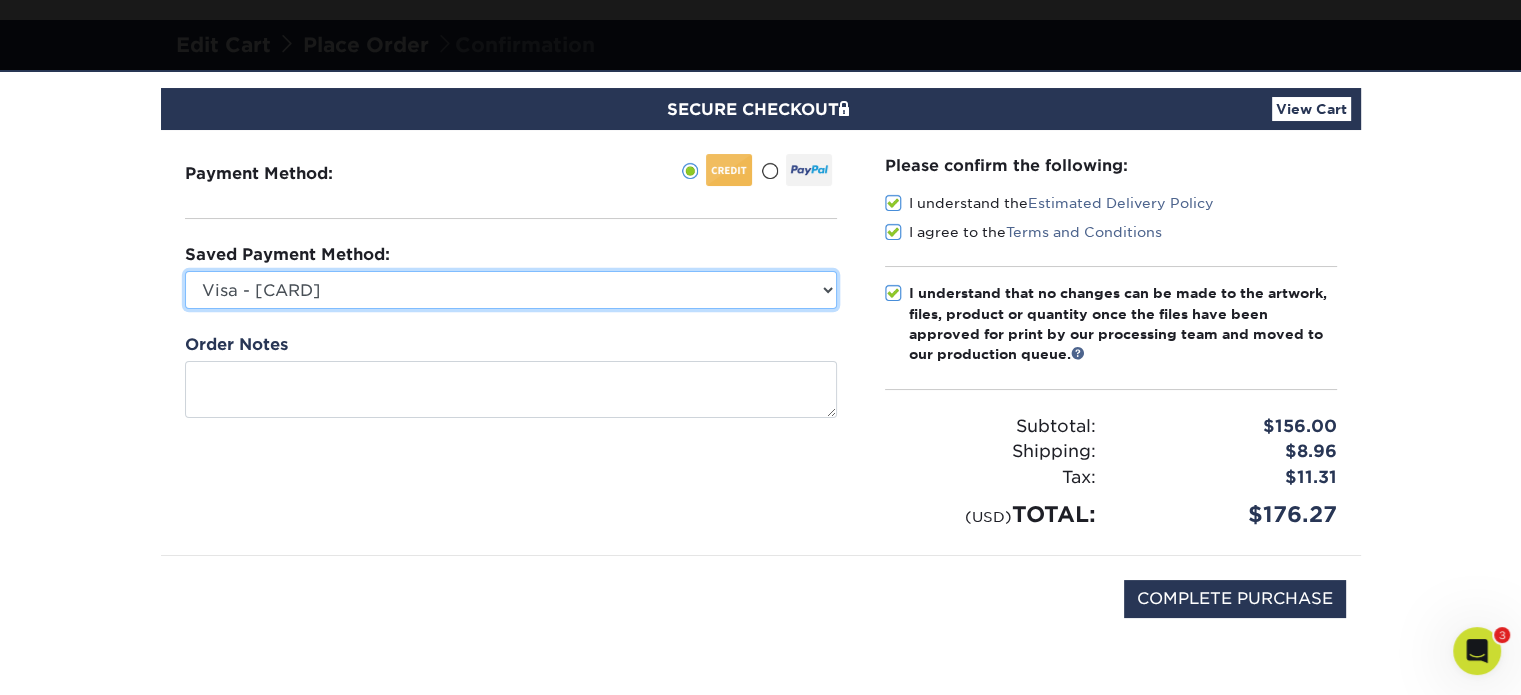 select on "74787" 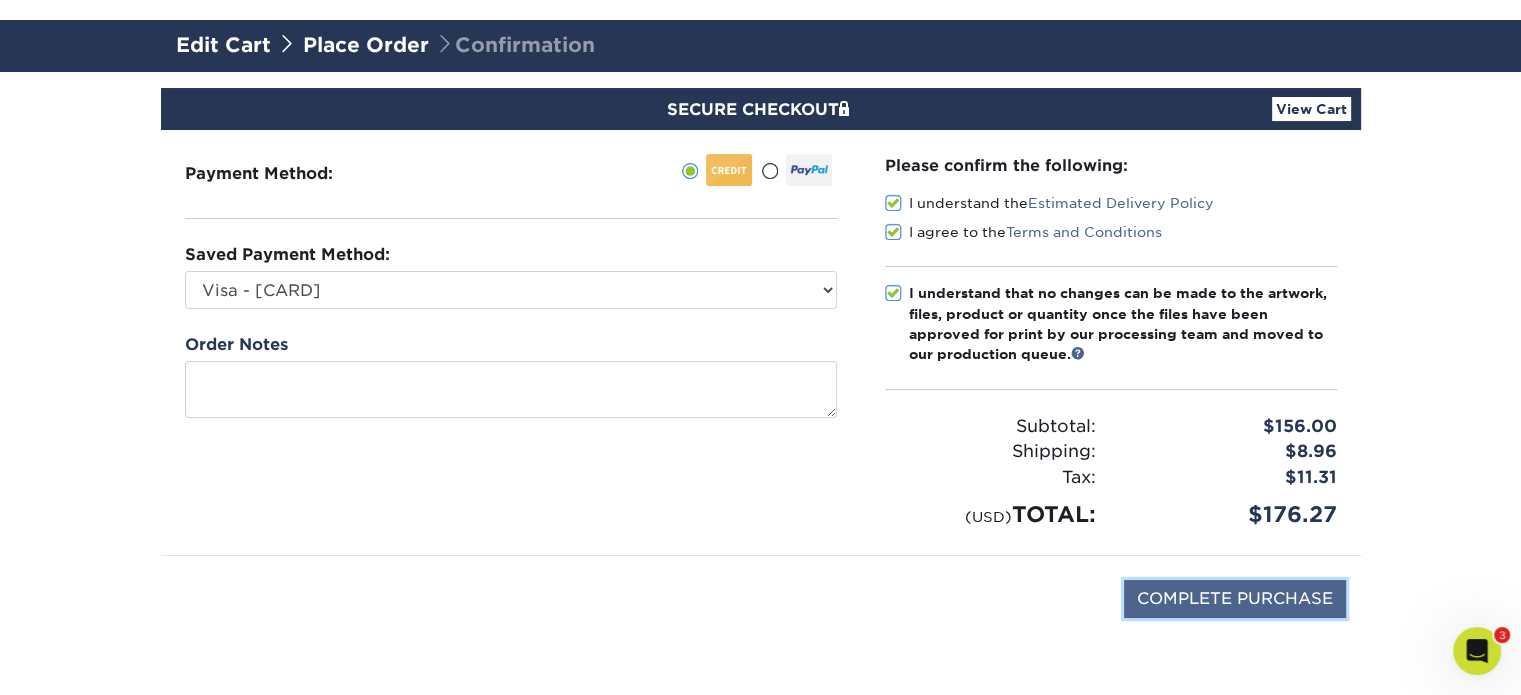 click on "COMPLETE PURCHASE" at bounding box center (1235, 599) 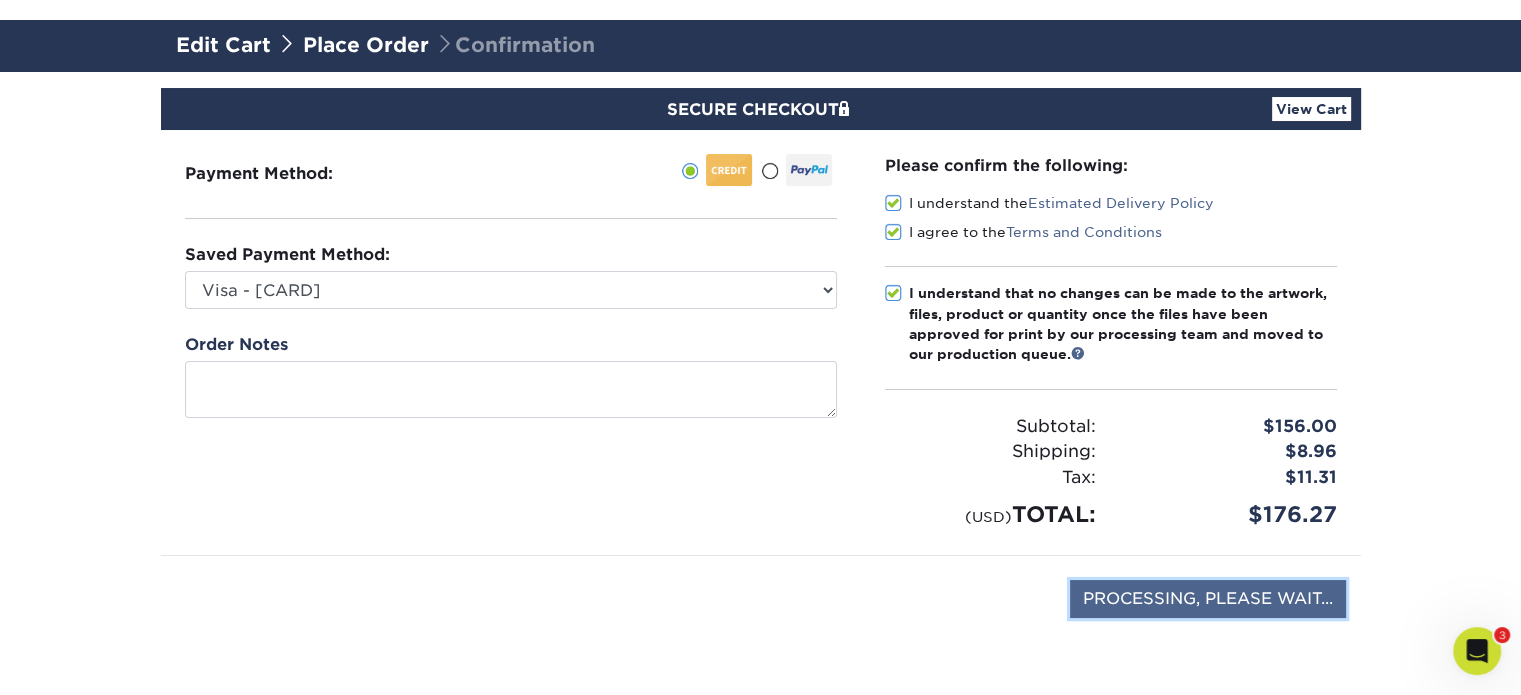 type on "PROCESSING, PLEASE WAIT..." 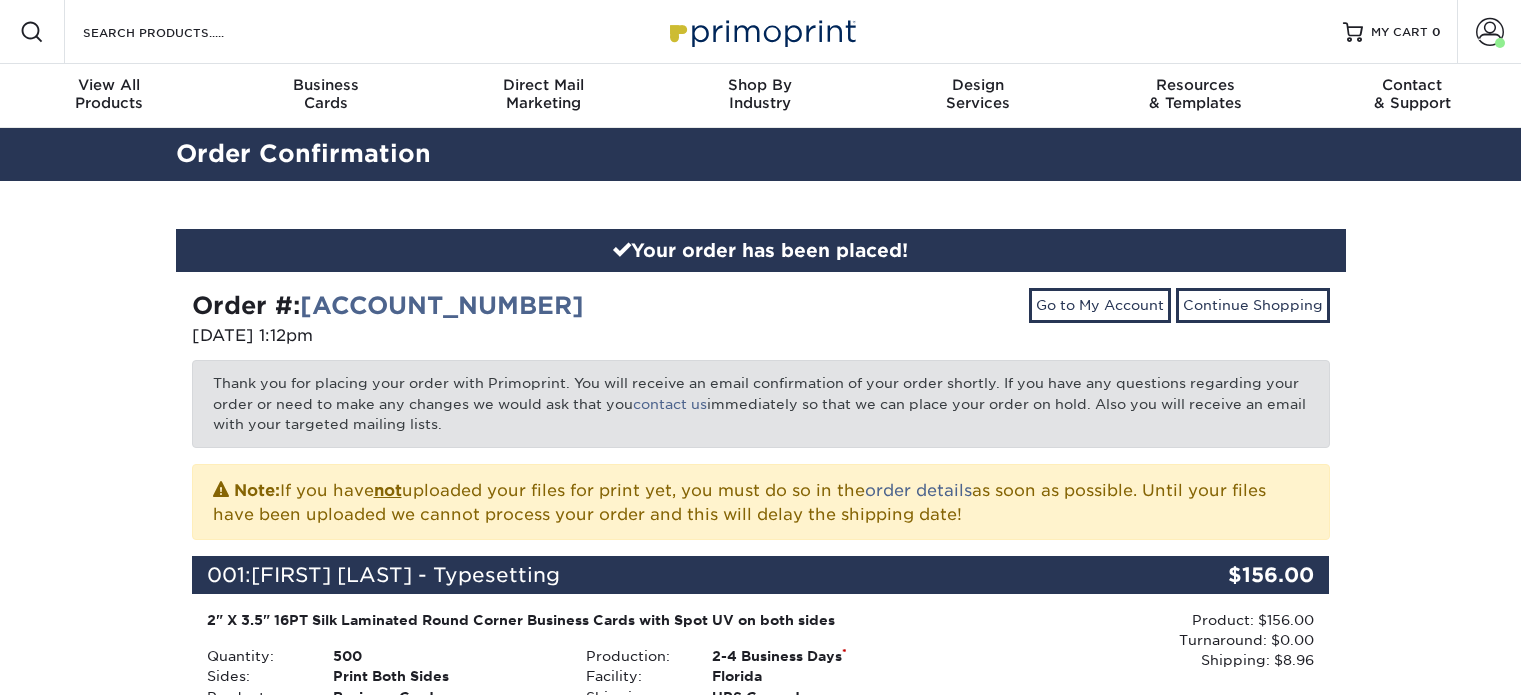 scroll, scrollTop: 0, scrollLeft: 0, axis: both 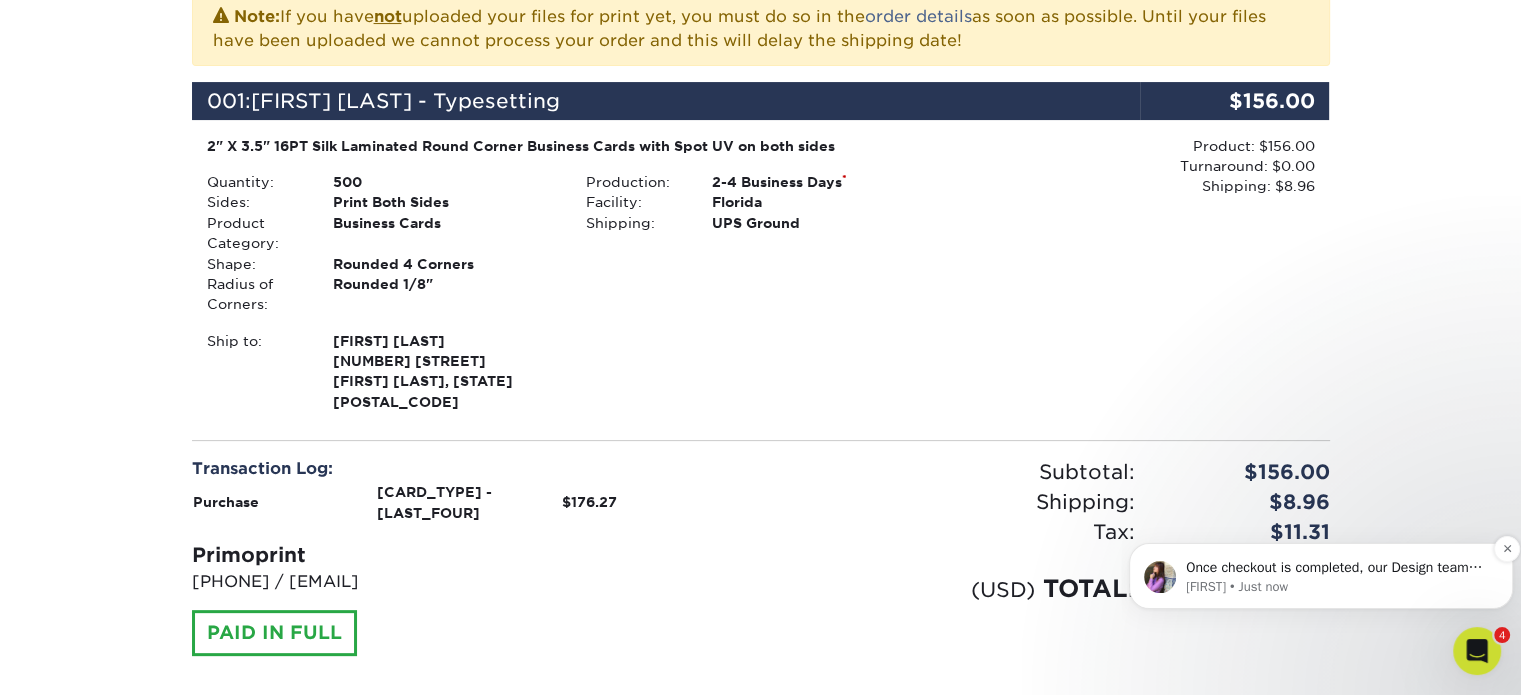 click on "[FIRST] • Just now" at bounding box center (1337, 587) 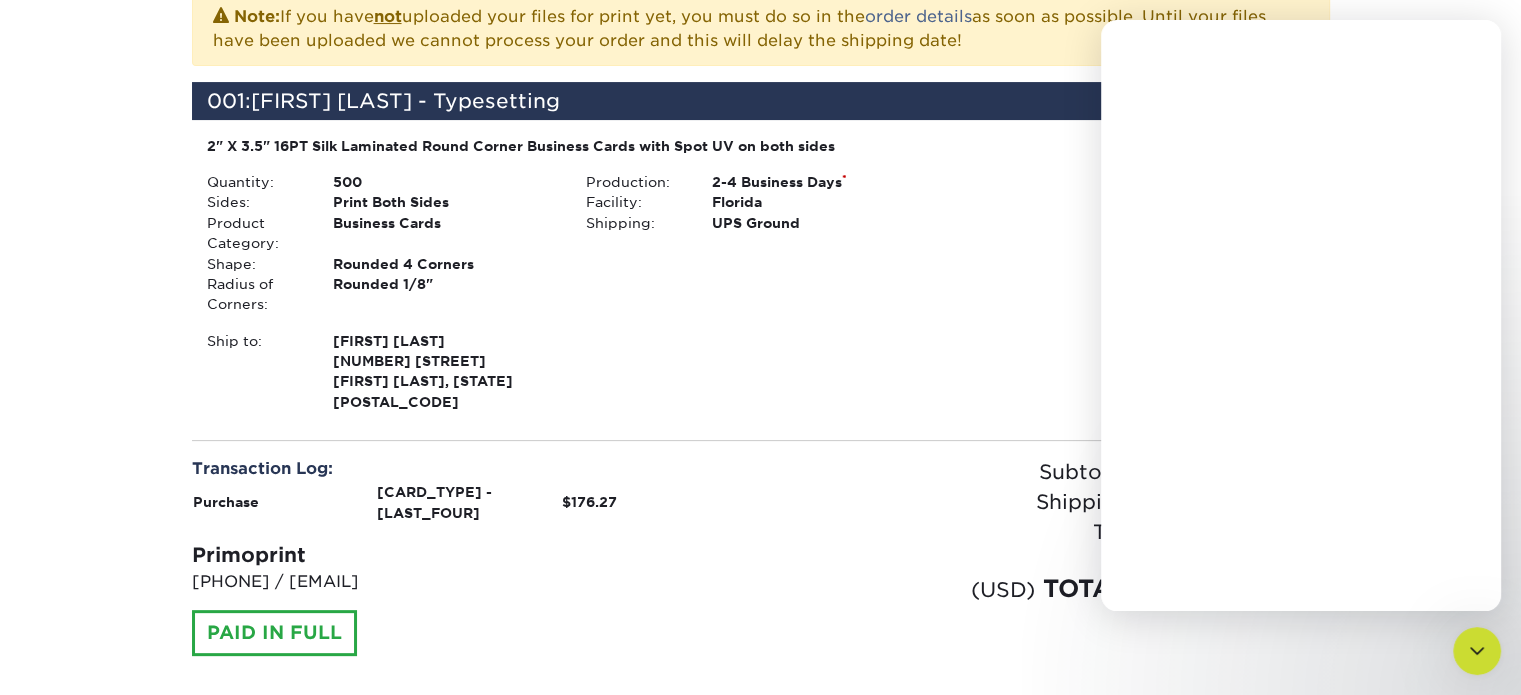 scroll, scrollTop: 0, scrollLeft: 0, axis: both 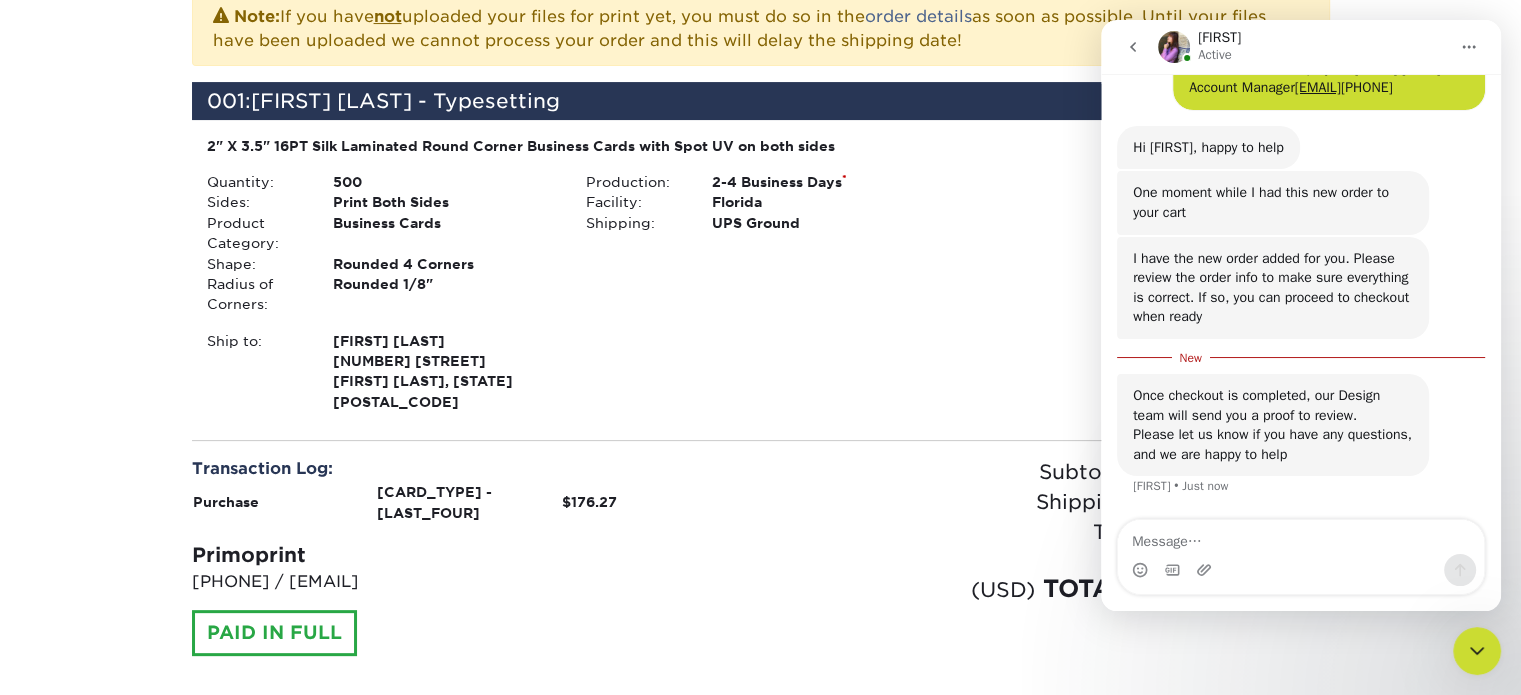 click at bounding box center (1301, 537) 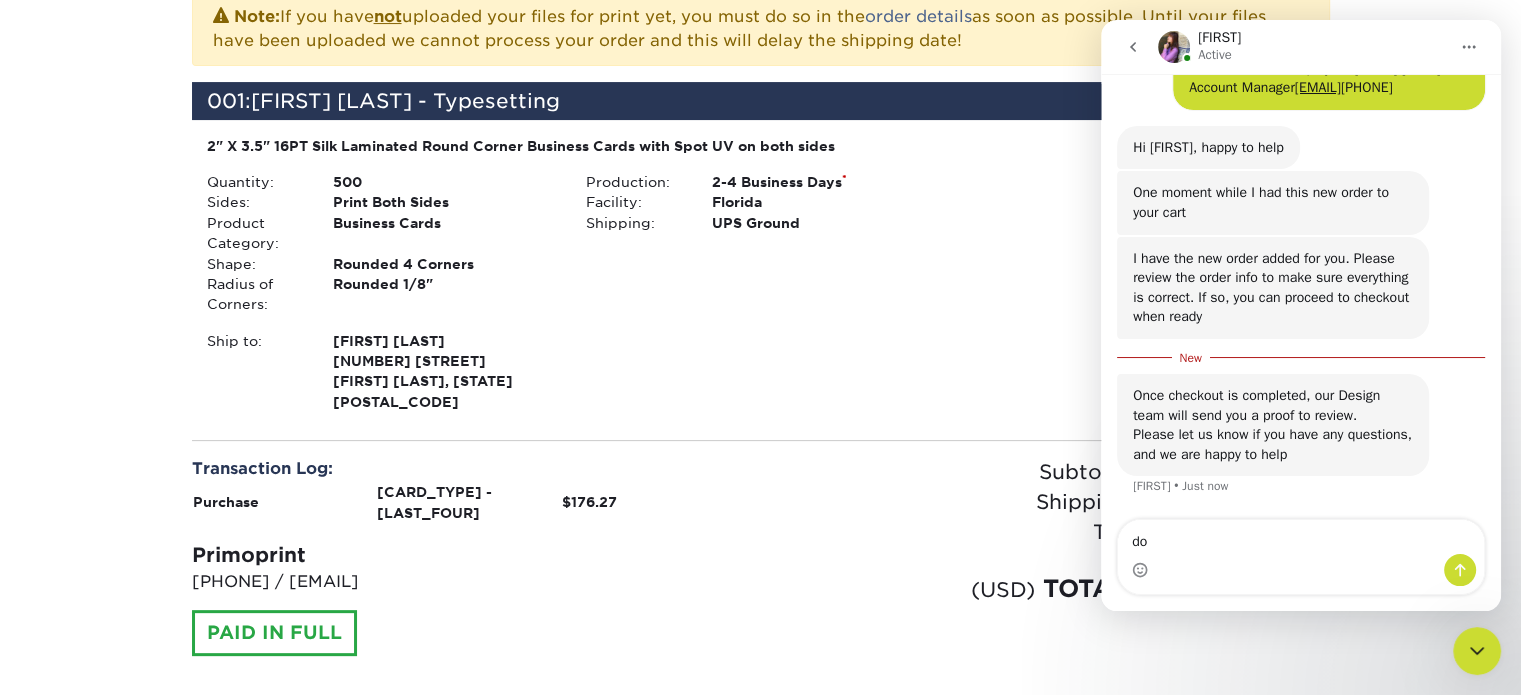 type on "d" 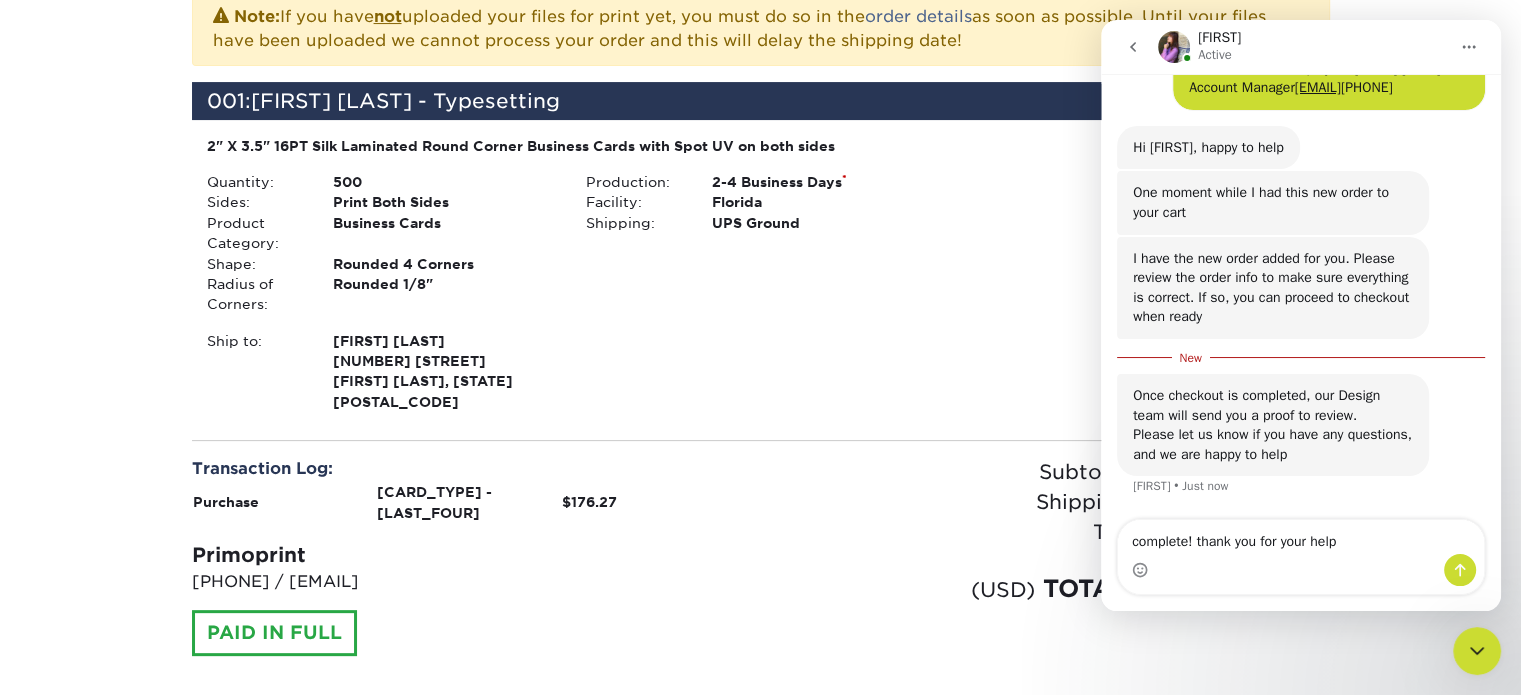 type on "complete! thank you for your help." 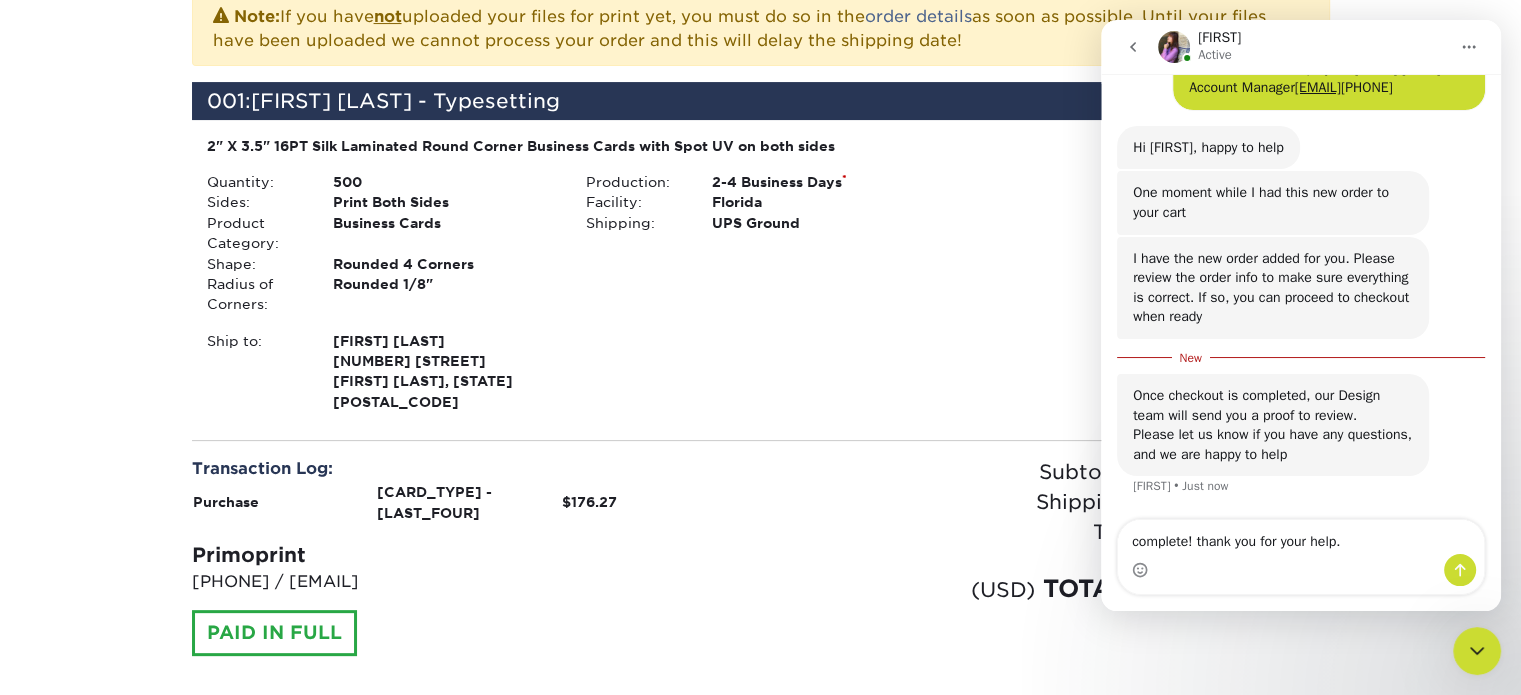 type 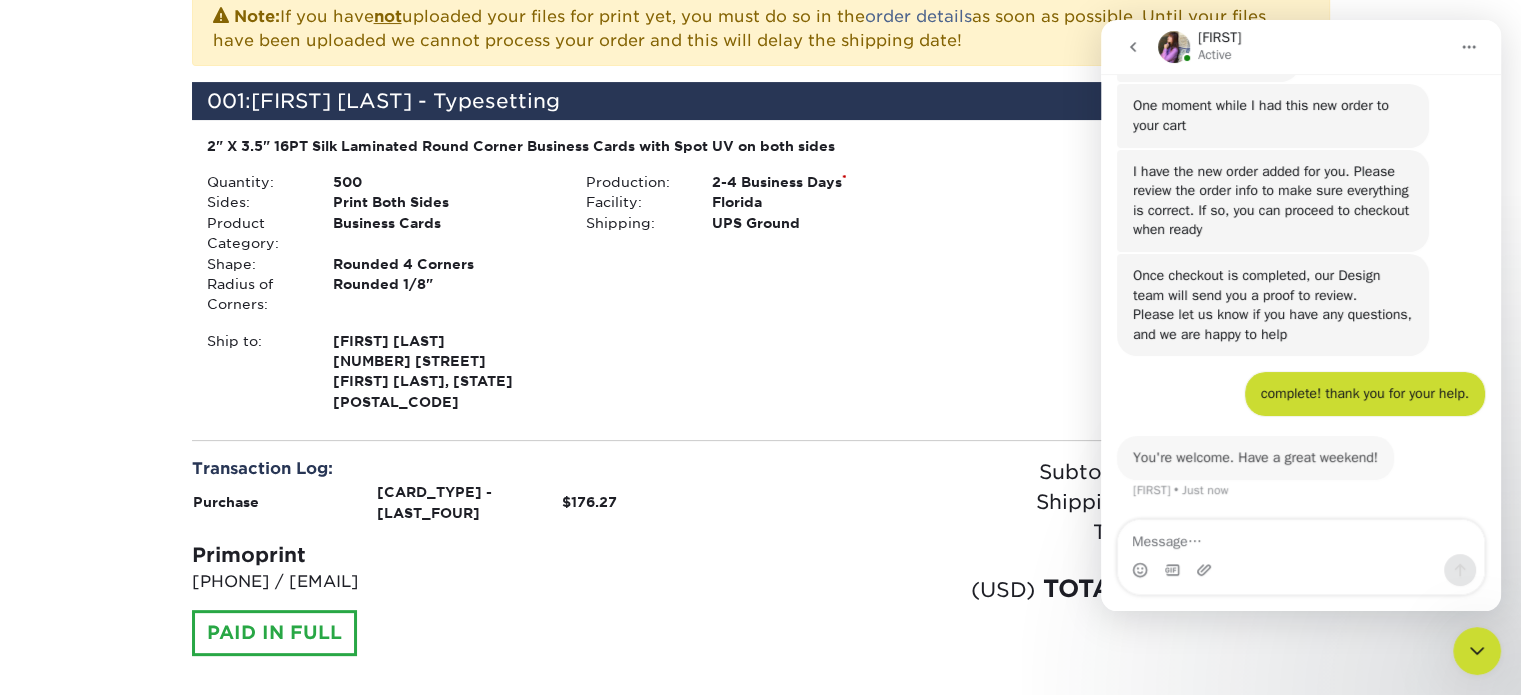 scroll, scrollTop: 212, scrollLeft: 0, axis: vertical 